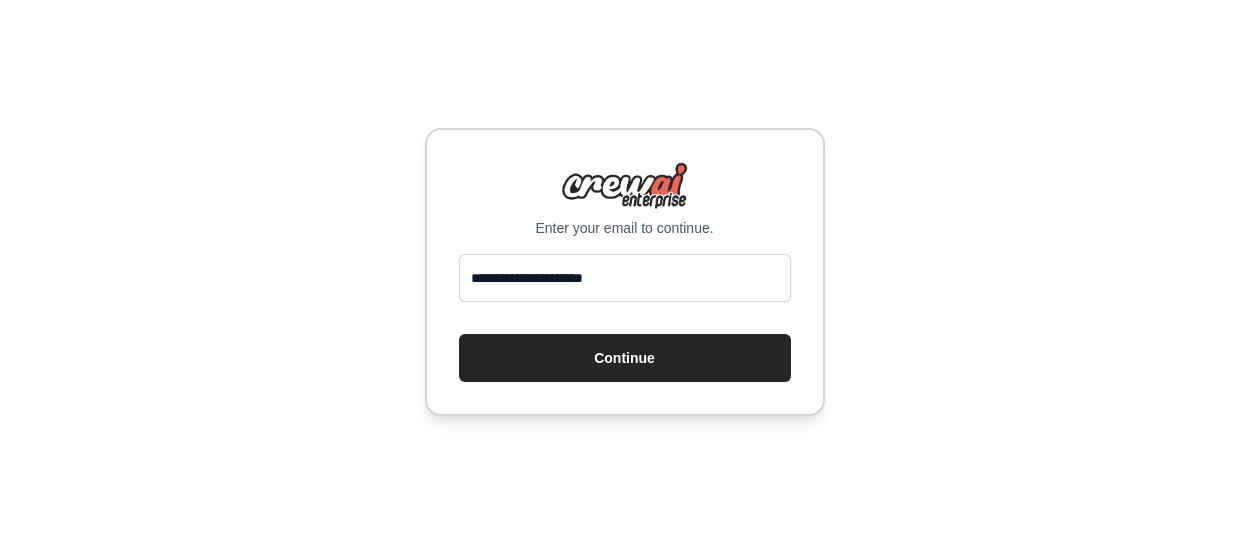 scroll, scrollTop: 0, scrollLeft: 0, axis: both 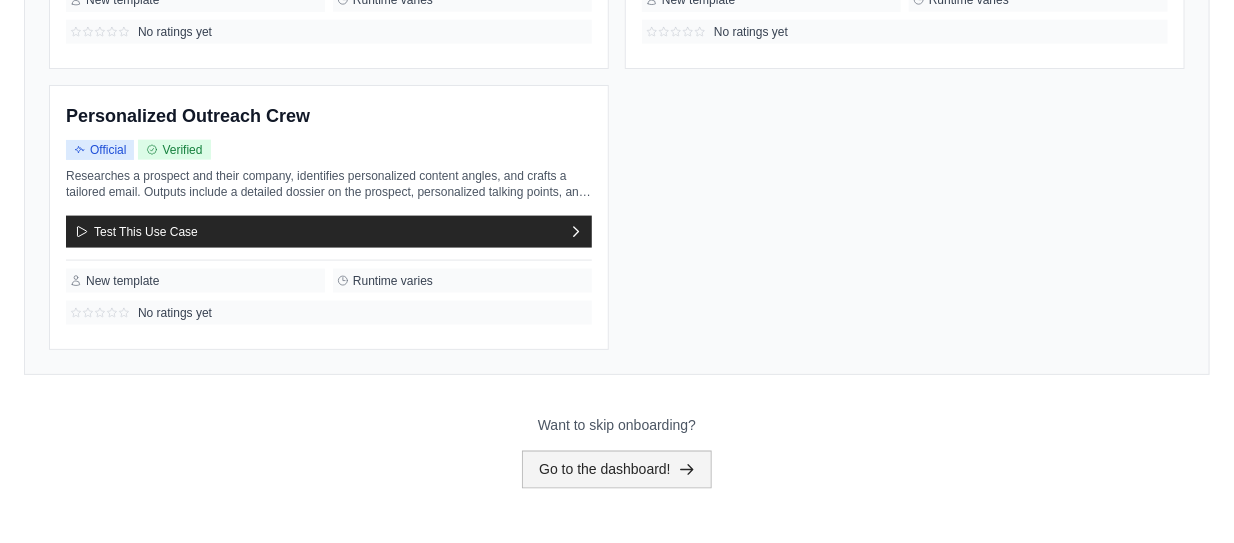 click on "Go to the dashboard!" at bounding box center [617, 470] 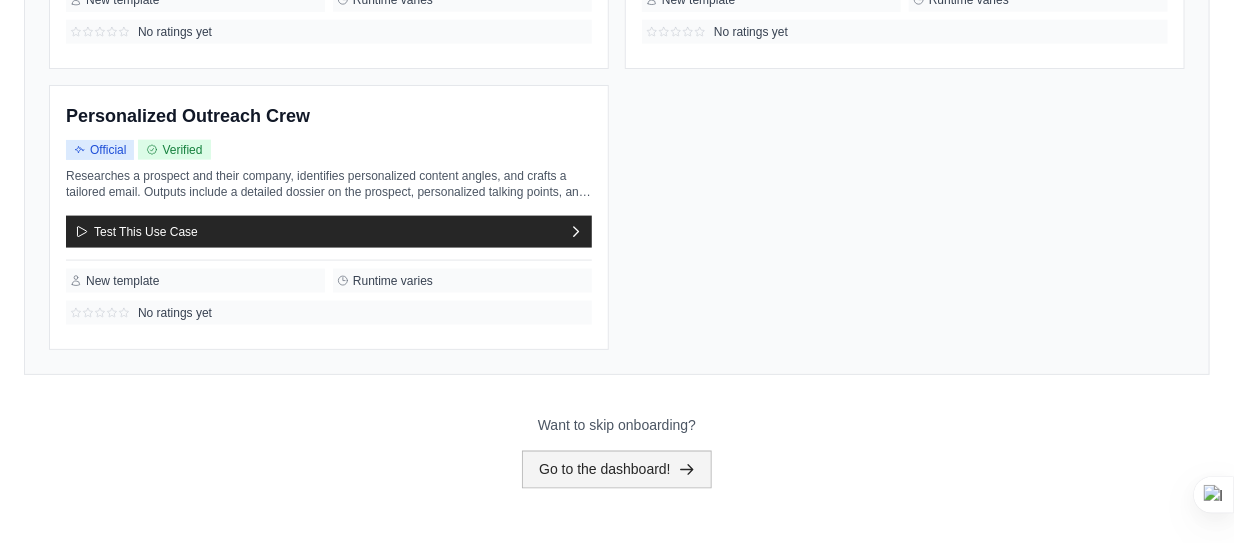 scroll, scrollTop: 0, scrollLeft: 0, axis: both 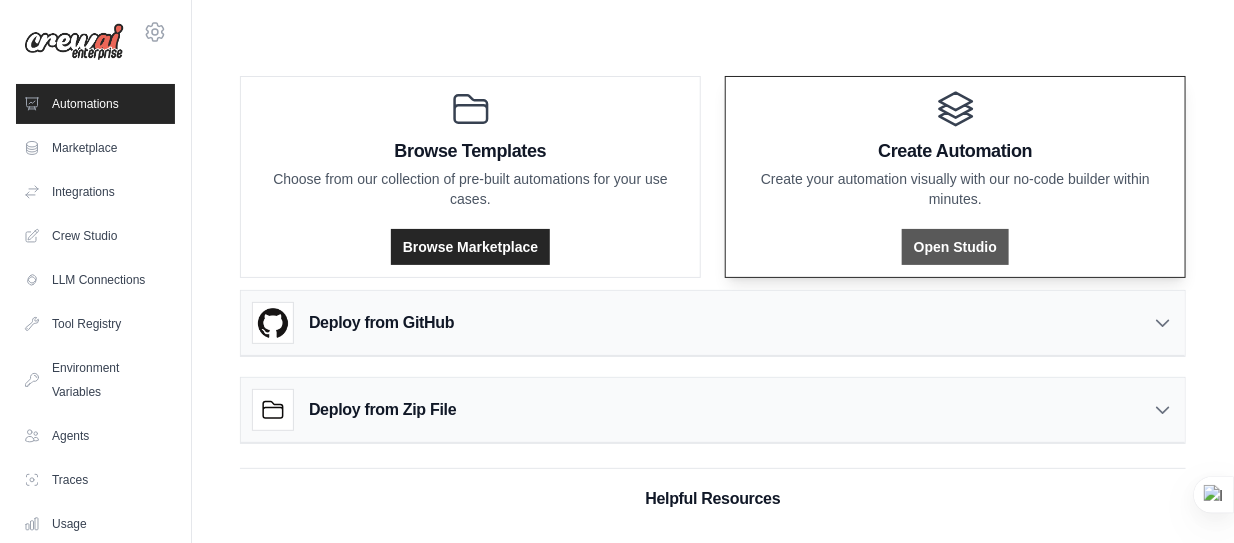 click on "Open Studio" at bounding box center [955, 247] 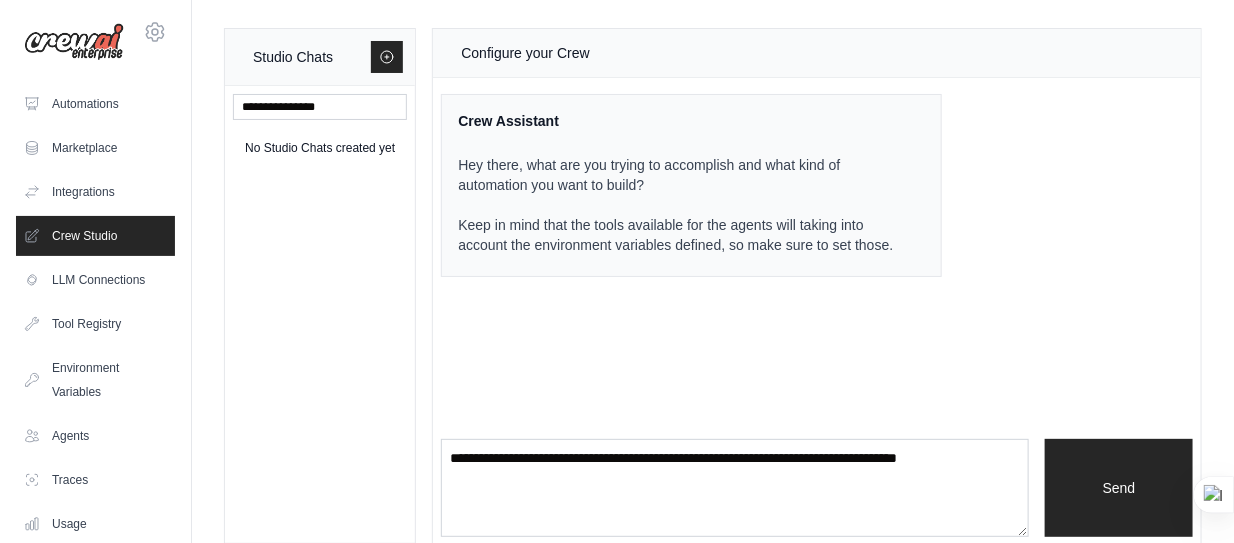 click on "Hey there, what are you trying to accomplish and what kind of automation you want to build? Keep in mind that the tools available for the agents will taking into account the environment variables defined, so make sure to set those." at bounding box center [679, 205] 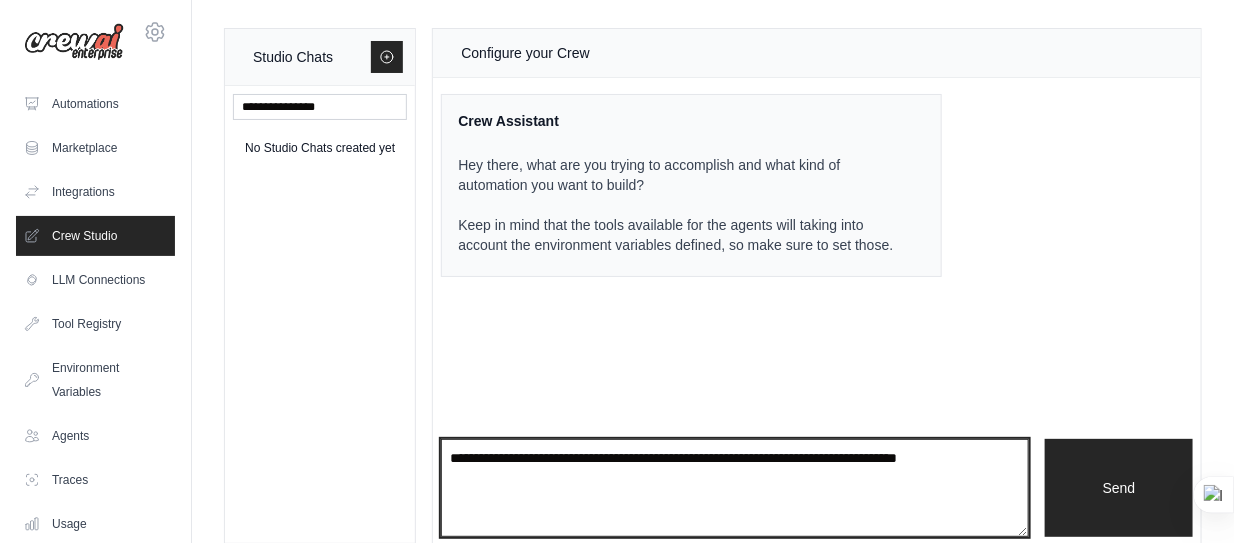 click at bounding box center [735, 488] 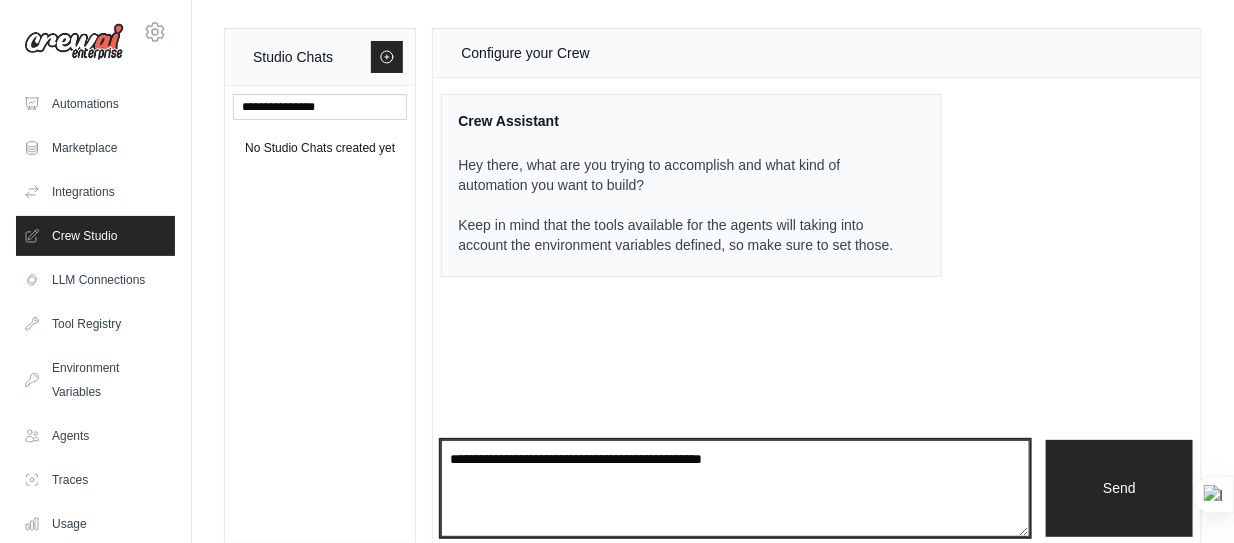 scroll, scrollTop: 18, scrollLeft: 0, axis: vertical 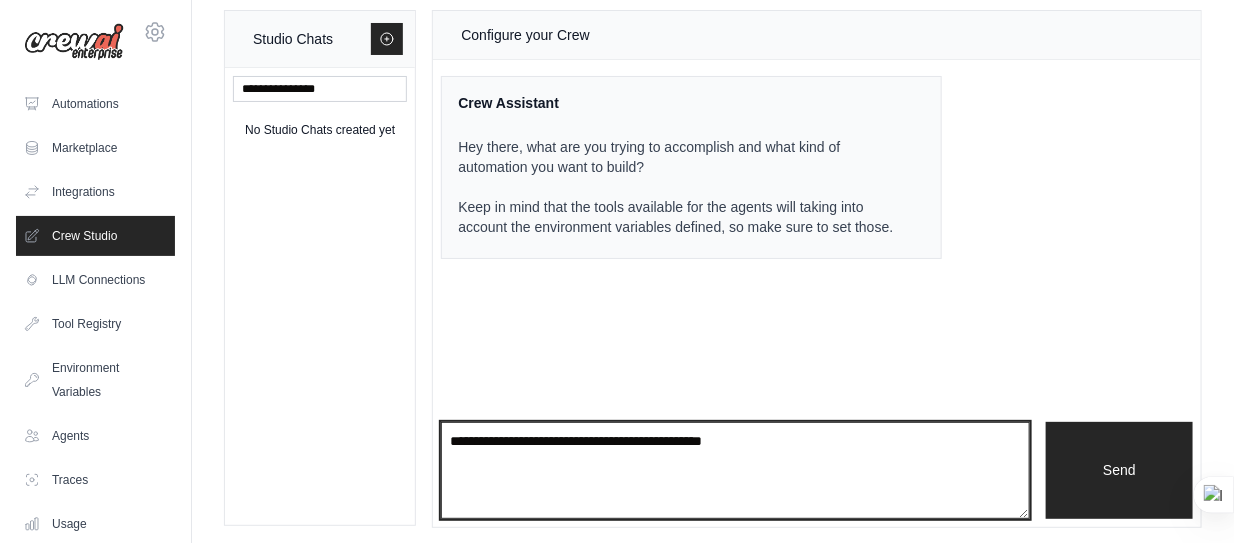 click on "**********" at bounding box center (735, 470) 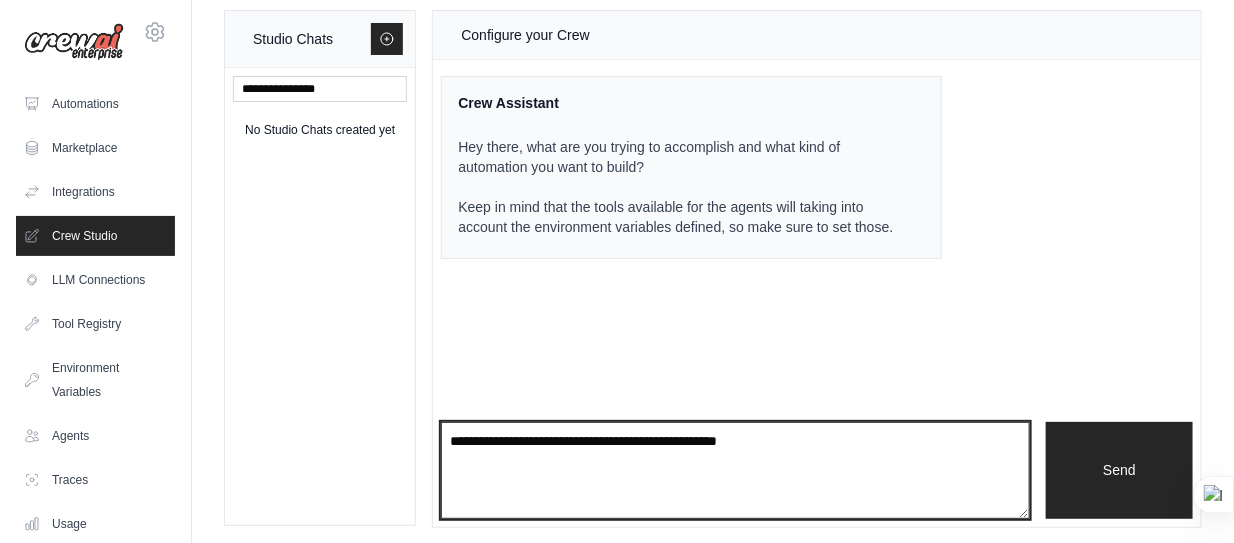 click on "**********" at bounding box center [735, 470] 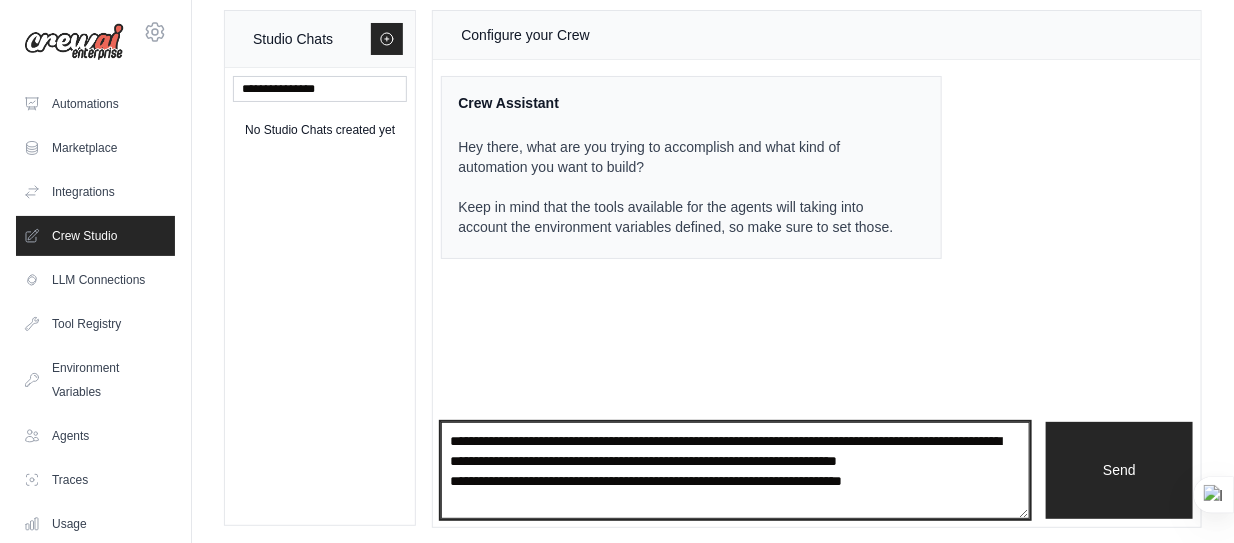 click on "**********" at bounding box center (735, 470) 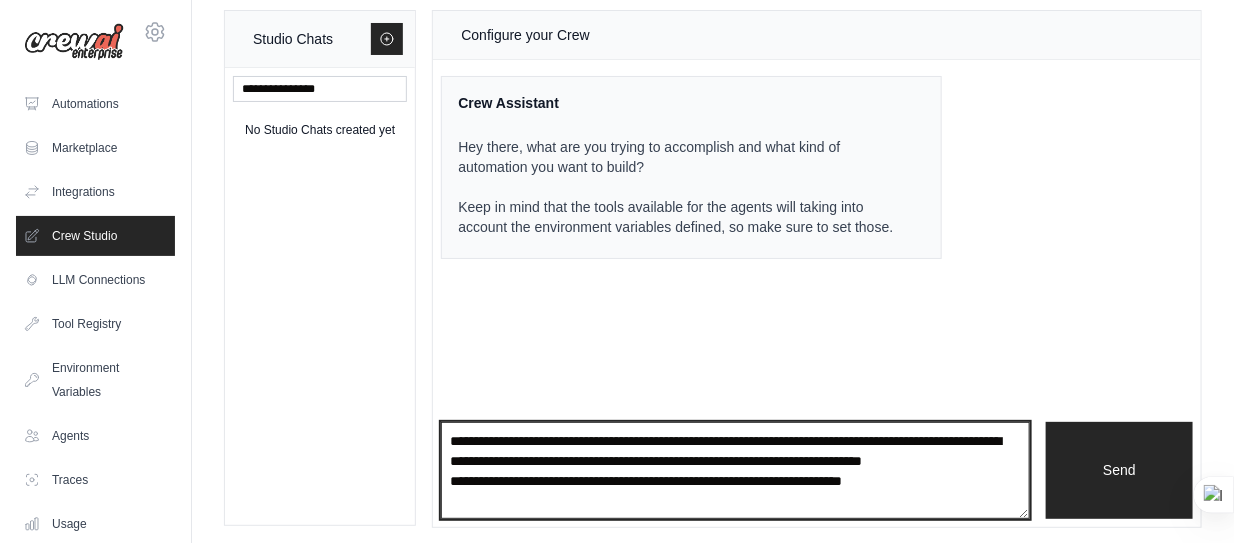 click on "**********" at bounding box center [735, 470] 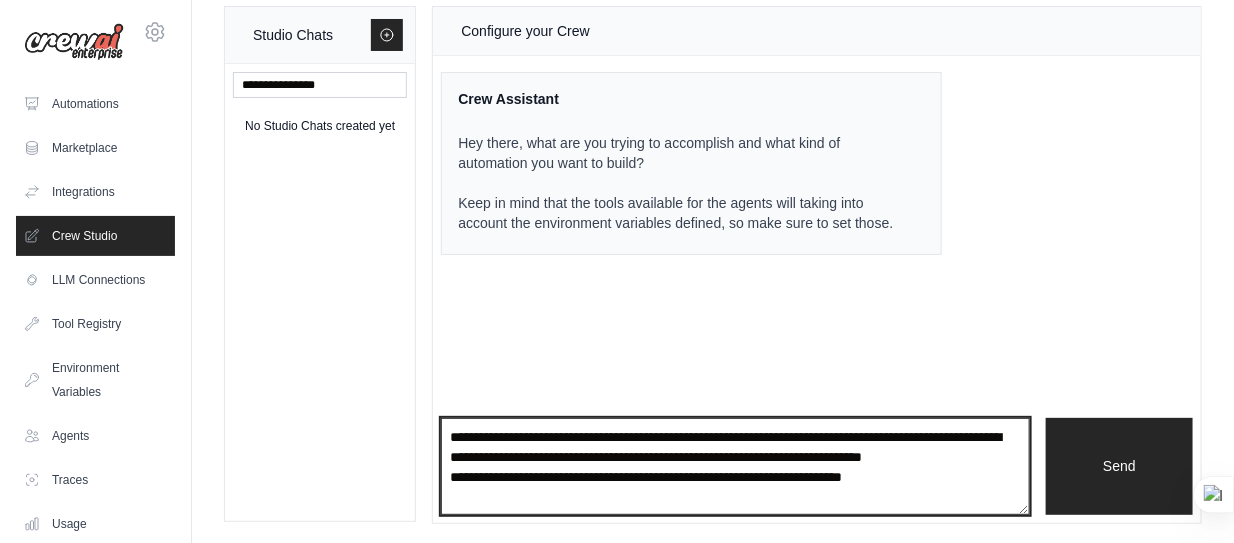 click on "**********" at bounding box center [735, 466] 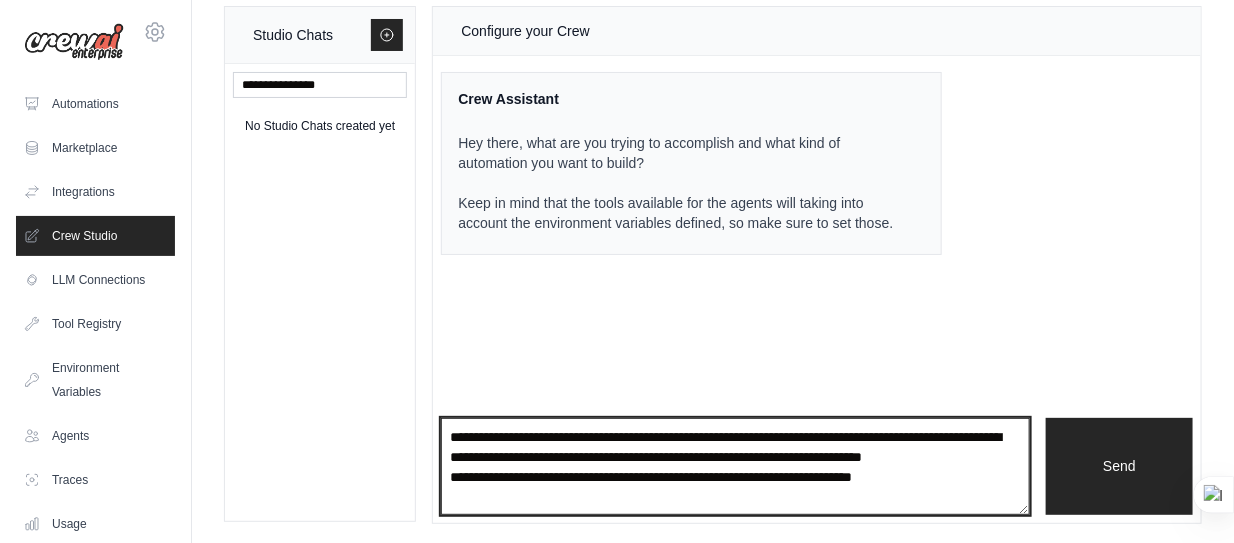 click on "**********" at bounding box center [735, 466] 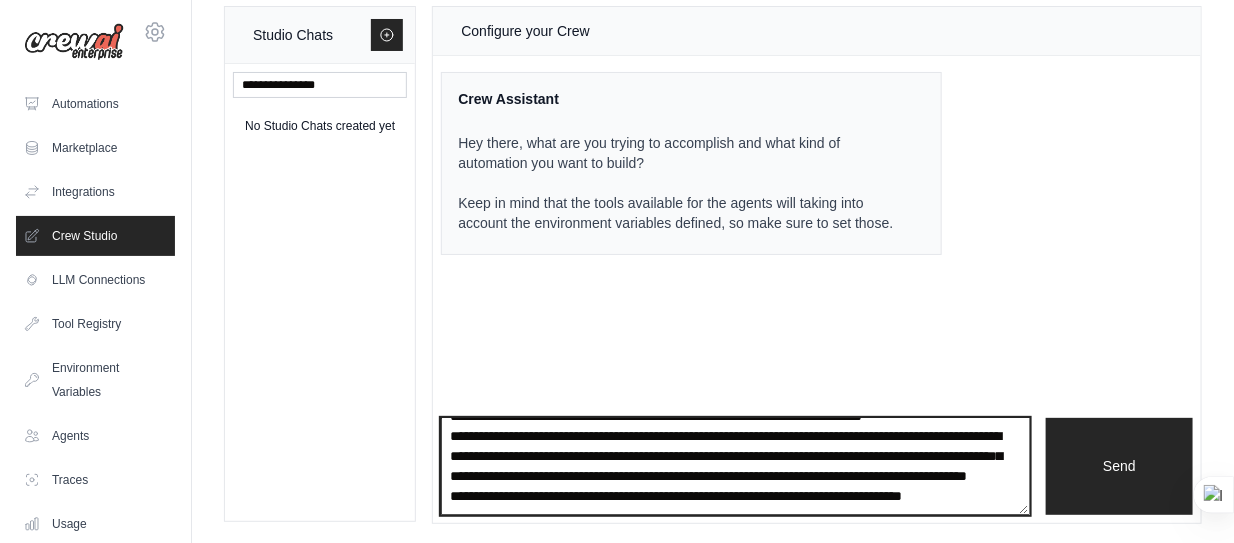 scroll, scrollTop: 89, scrollLeft: 0, axis: vertical 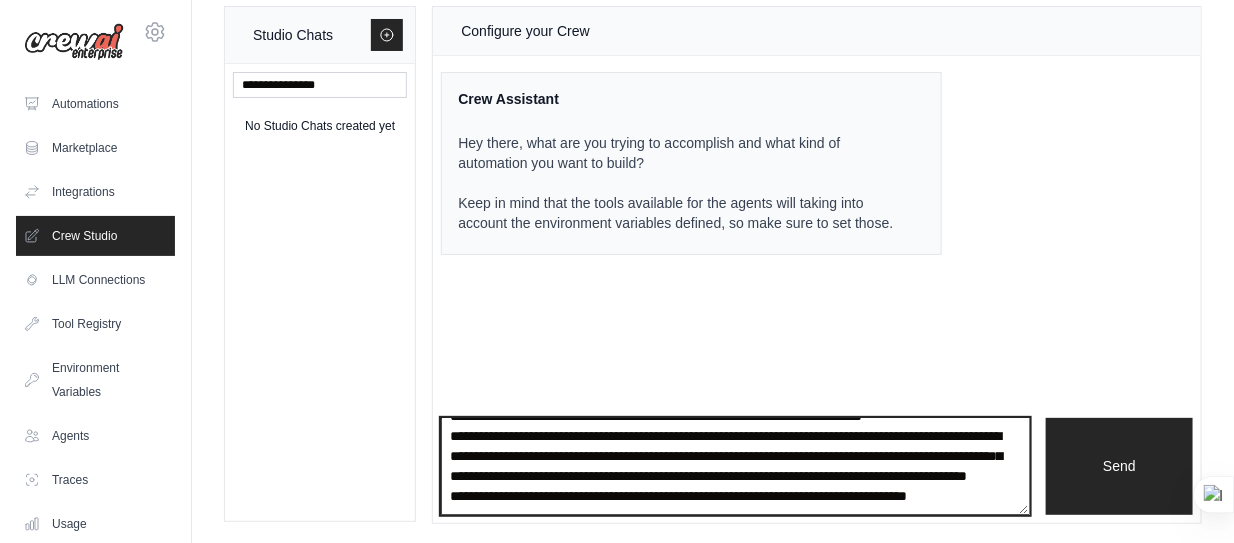 click on "**********" at bounding box center (735, 466) 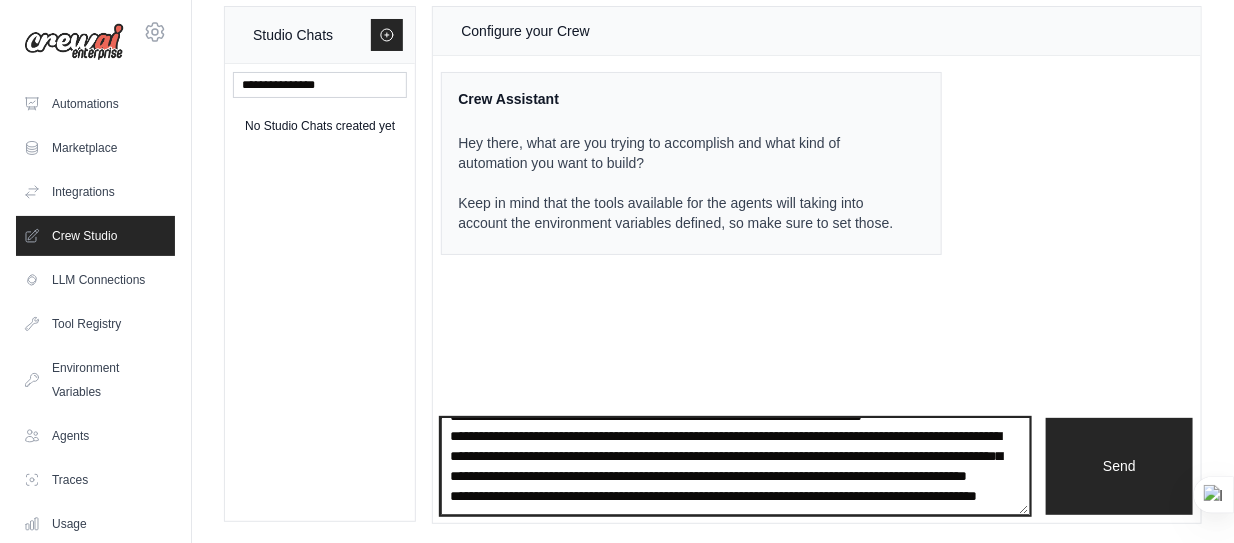 click on "**********" at bounding box center [735, 466] 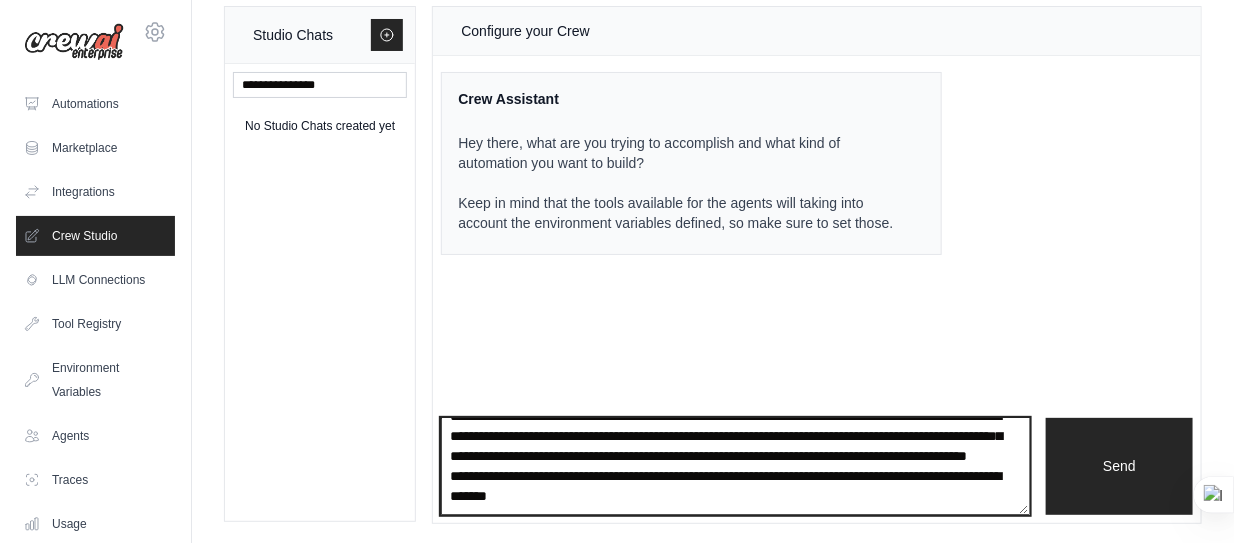 type on "**********" 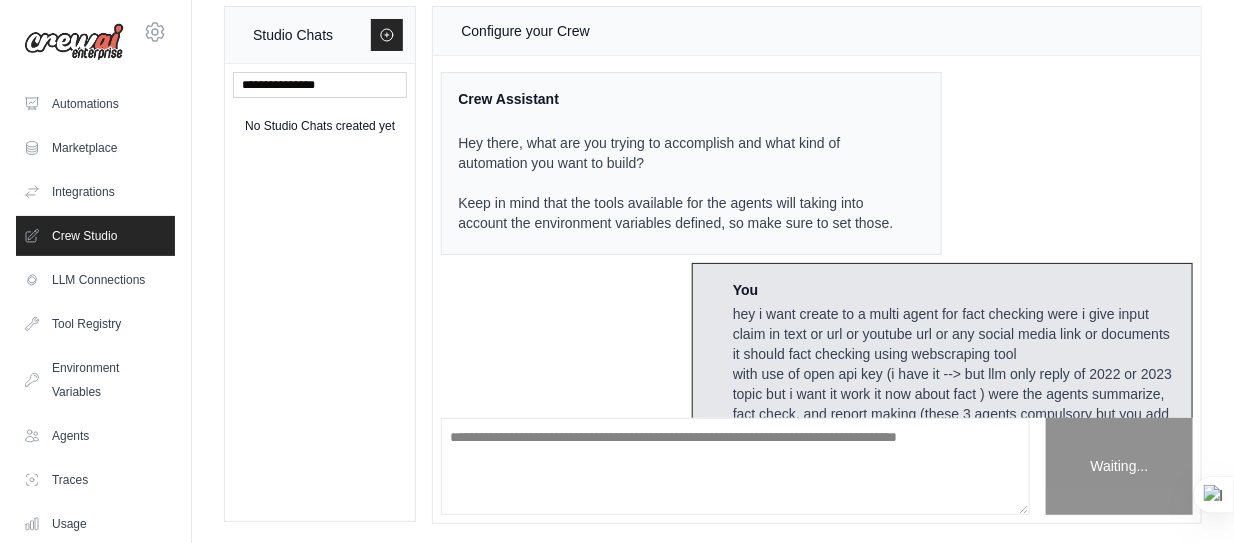 scroll, scrollTop: 0, scrollLeft: 0, axis: both 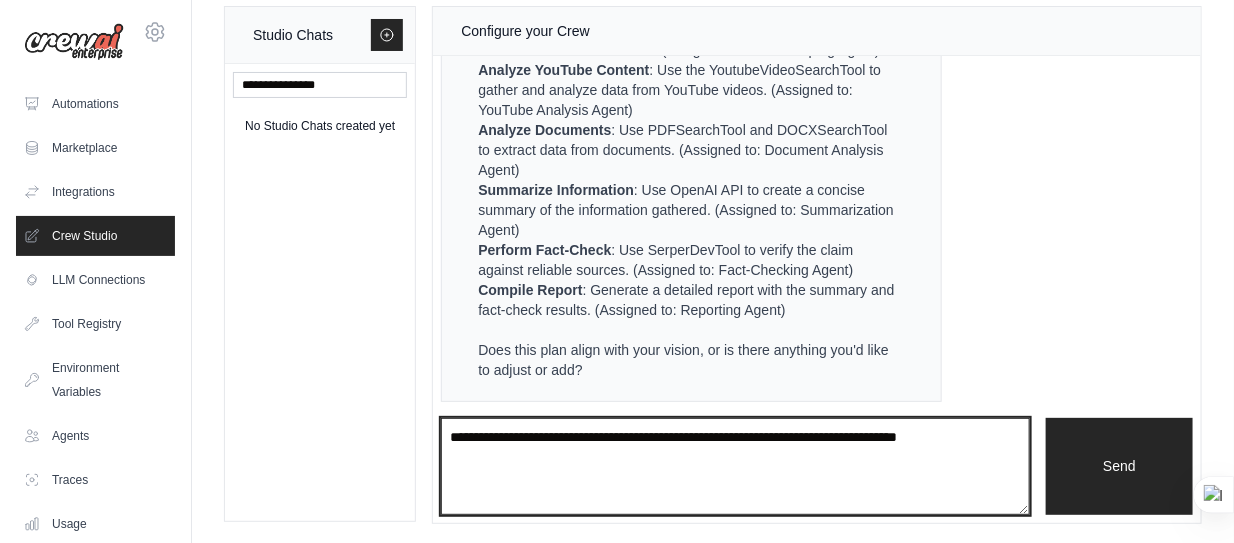 click at bounding box center (735, 466) 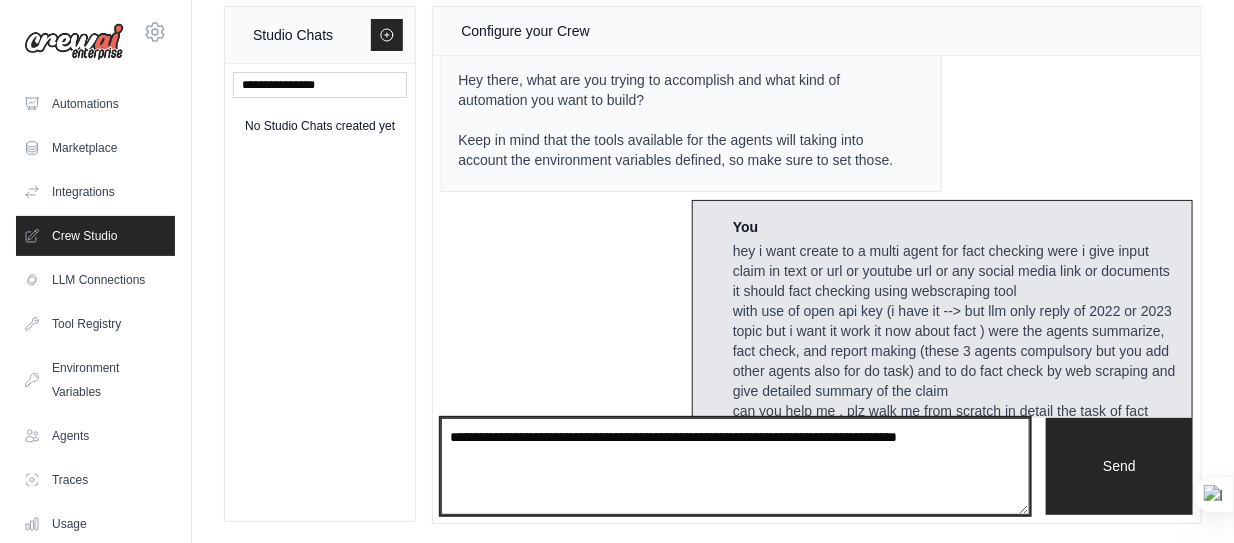 scroll, scrollTop: 0, scrollLeft: 0, axis: both 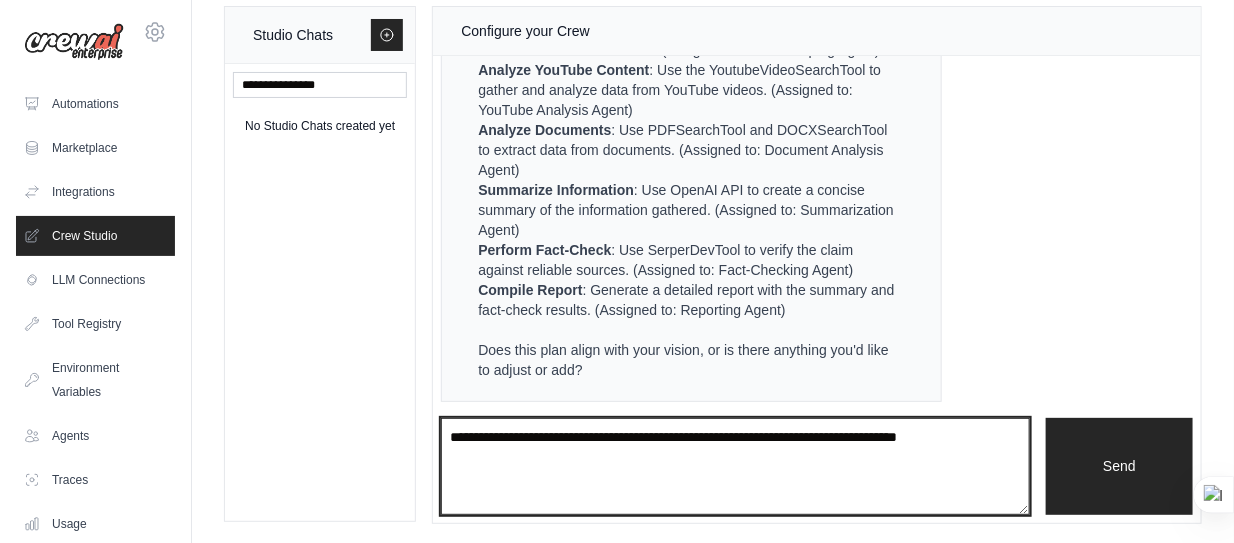 click at bounding box center [735, 466] 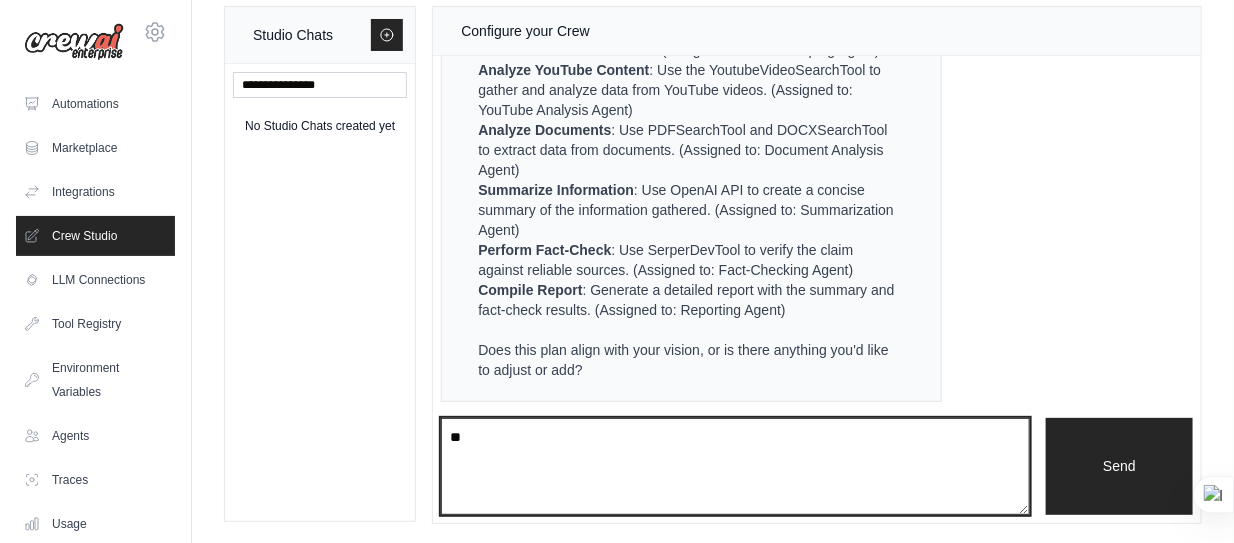 type on "*" 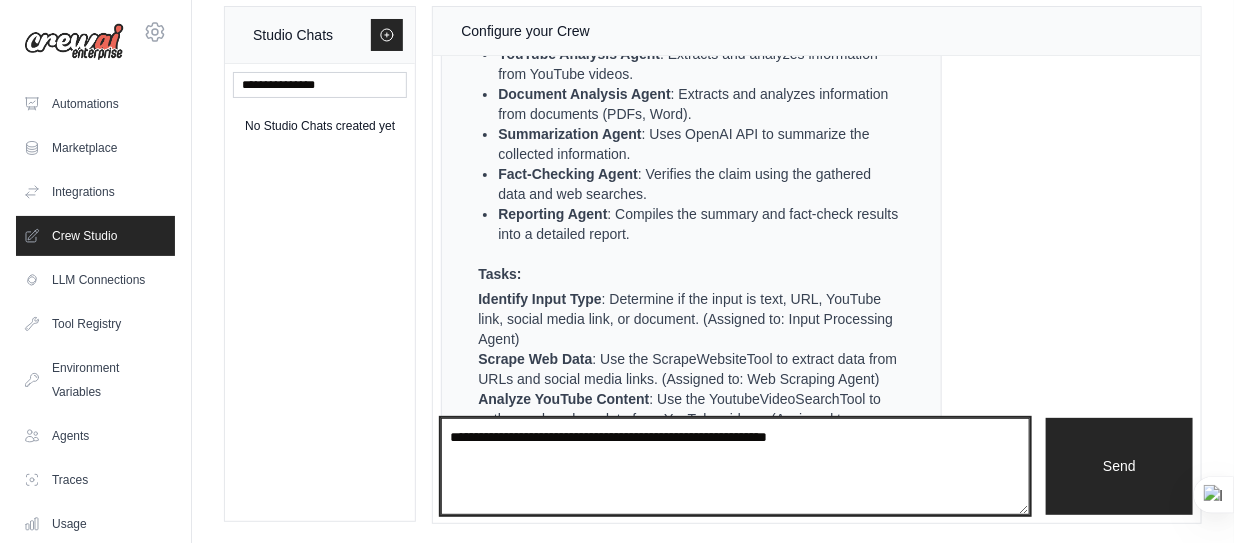 scroll, scrollTop: 1322, scrollLeft: 0, axis: vertical 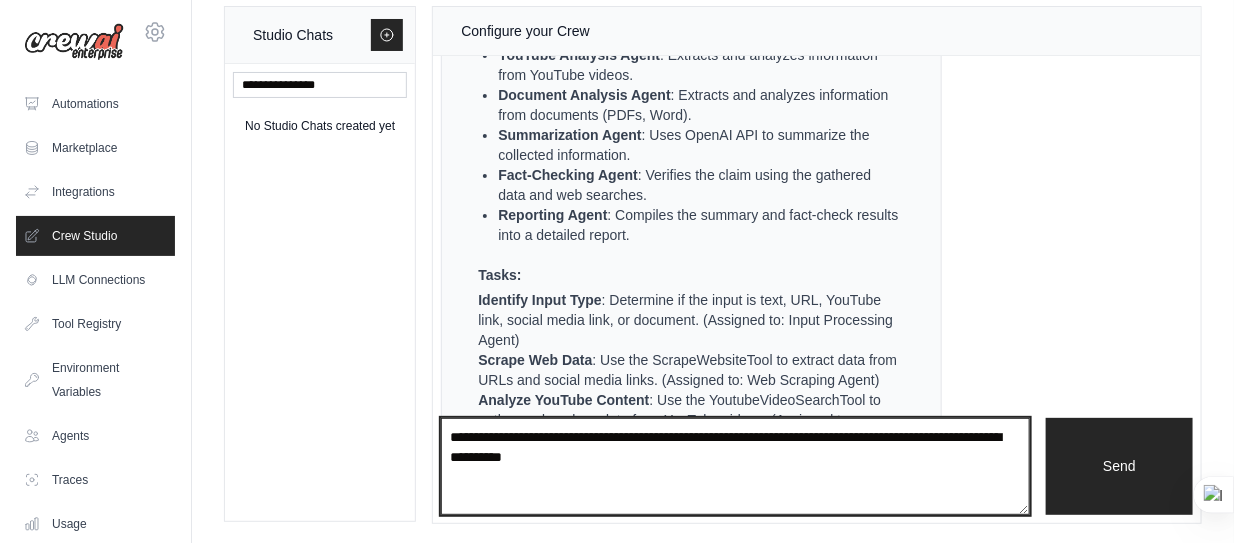 type on "**********" 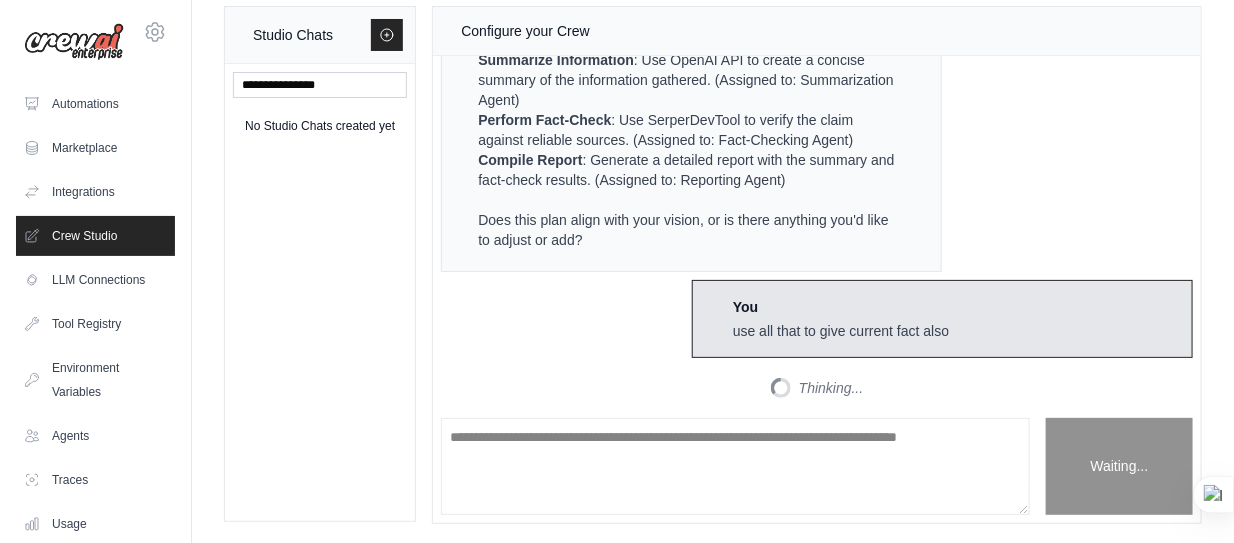 scroll, scrollTop: 1838, scrollLeft: 0, axis: vertical 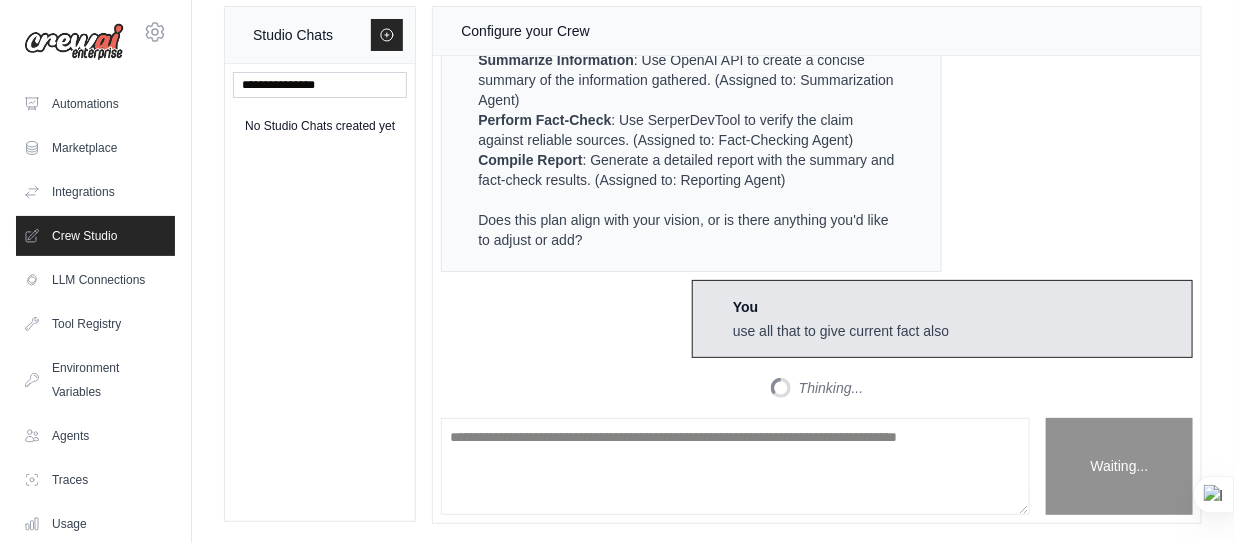 click on "use all that to give current fact also" at bounding box center (841, 331) 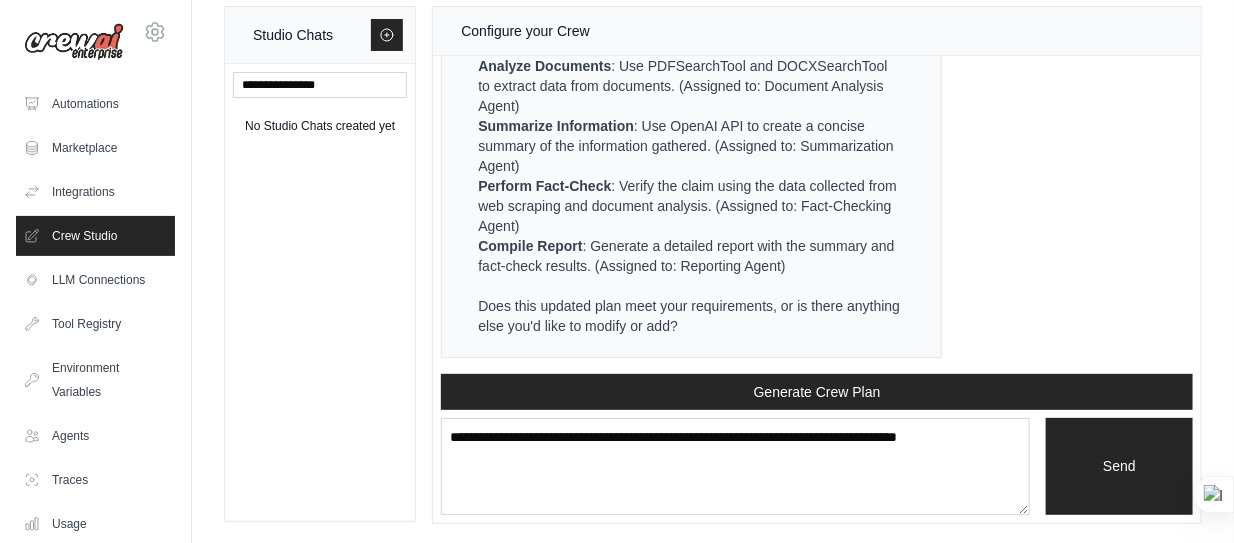 scroll, scrollTop: 3390, scrollLeft: 0, axis: vertical 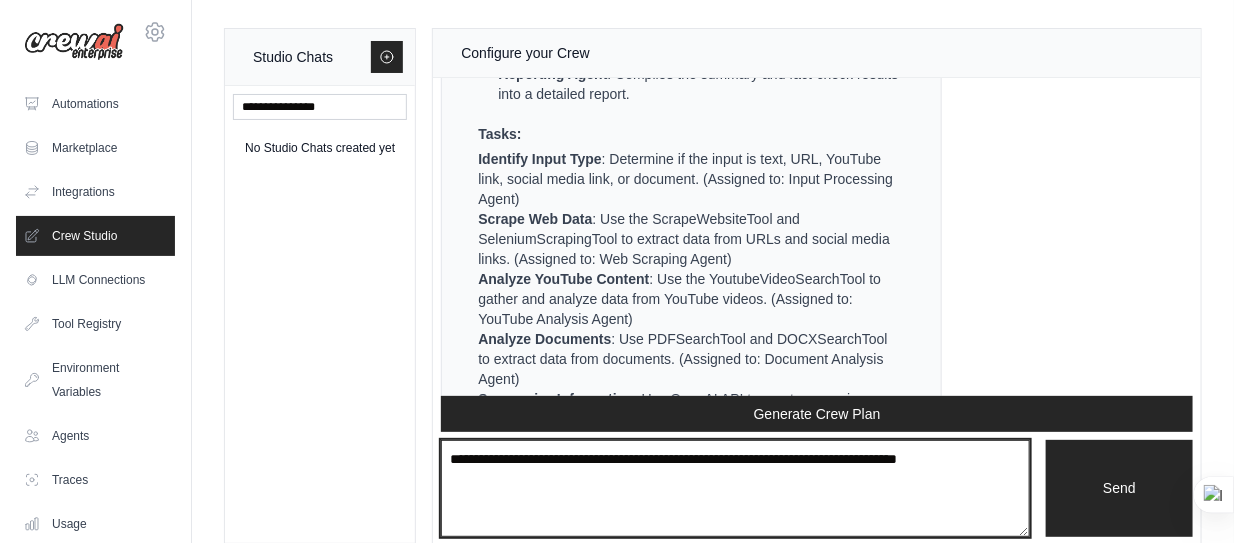 click at bounding box center [735, 488] 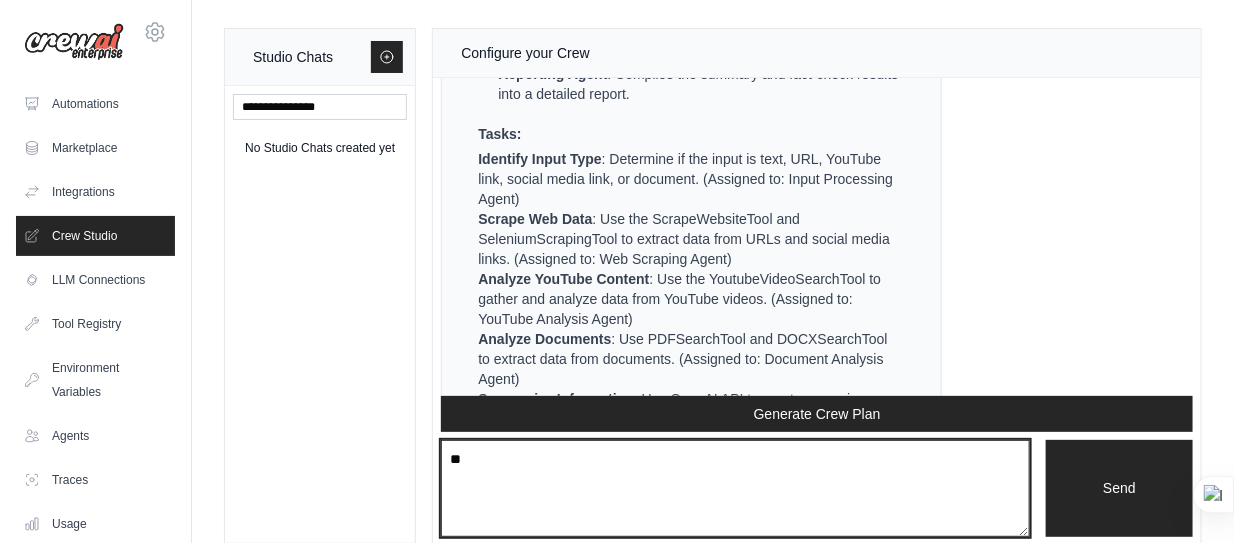 type on "*" 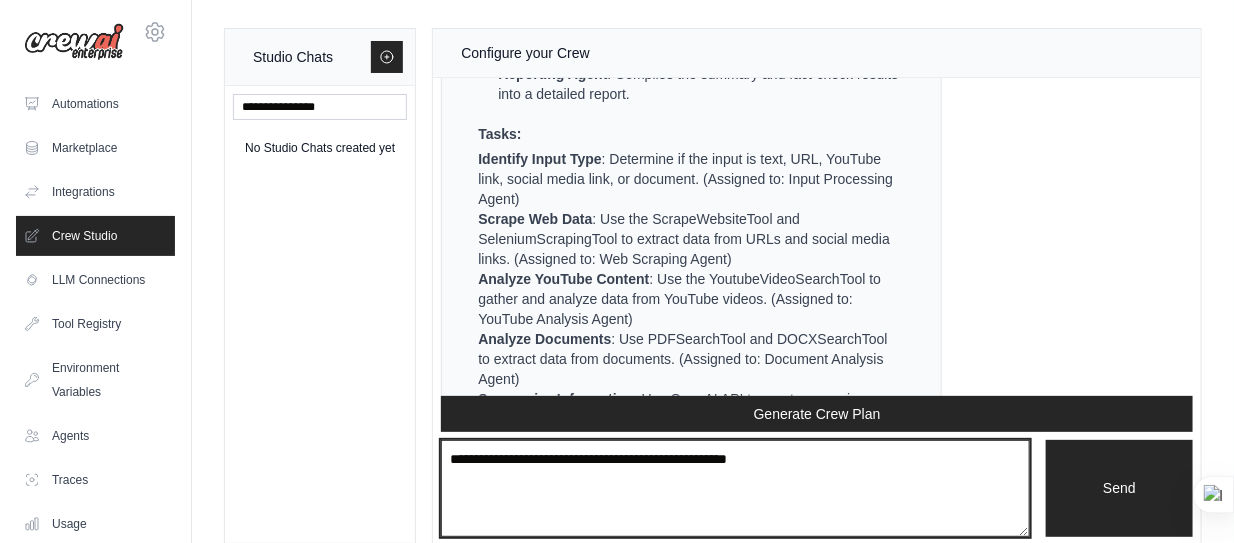 type on "**********" 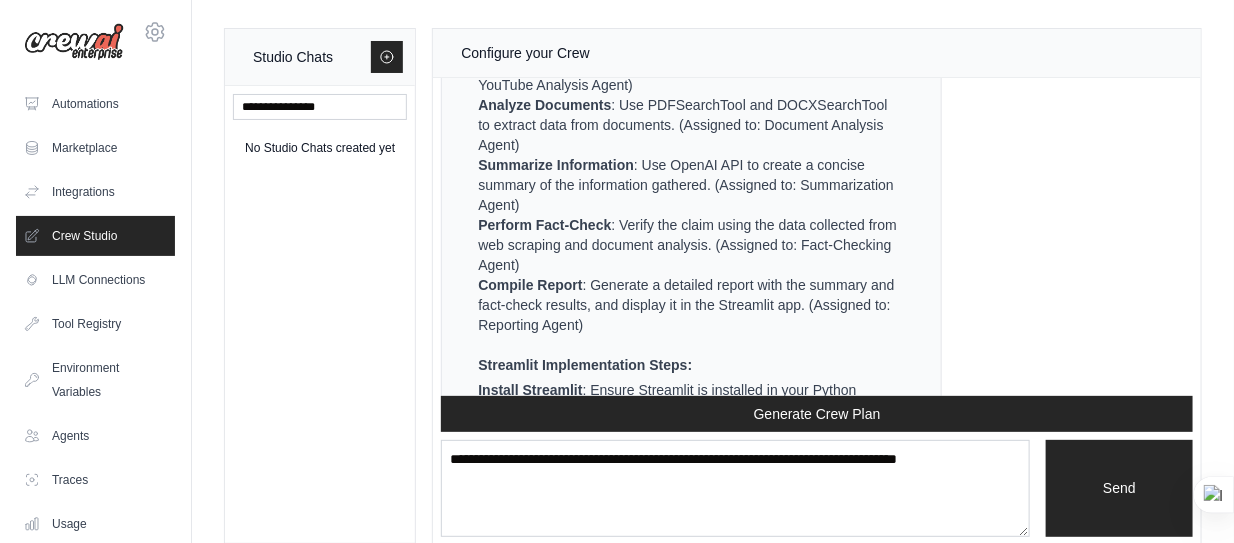 scroll, scrollTop: 5039, scrollLeft: 0, axis: vertical 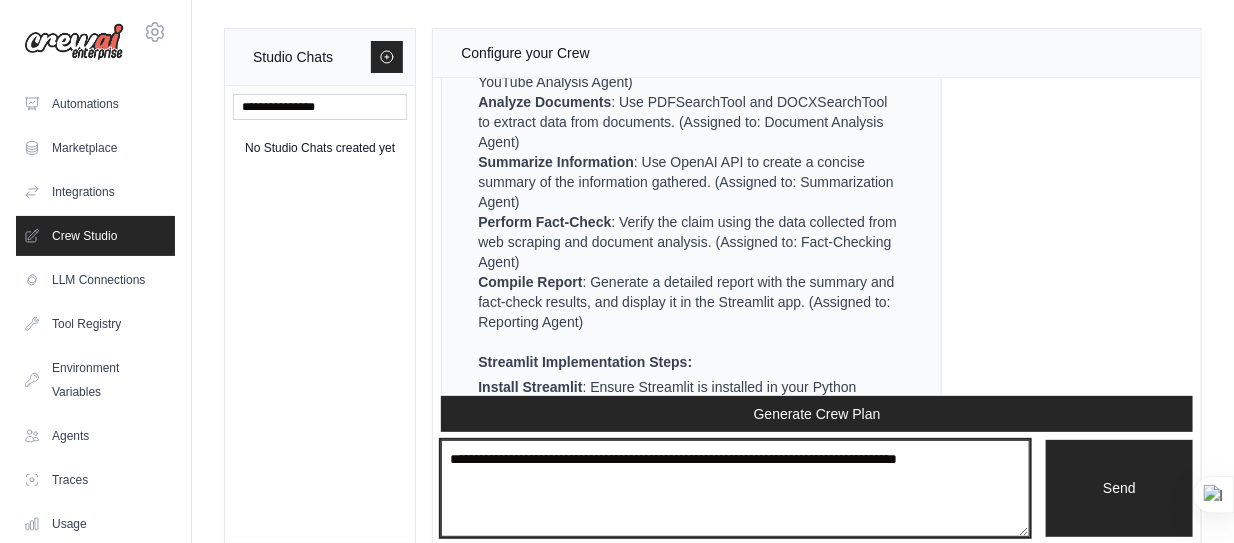 click at bounding box center [735, 488] 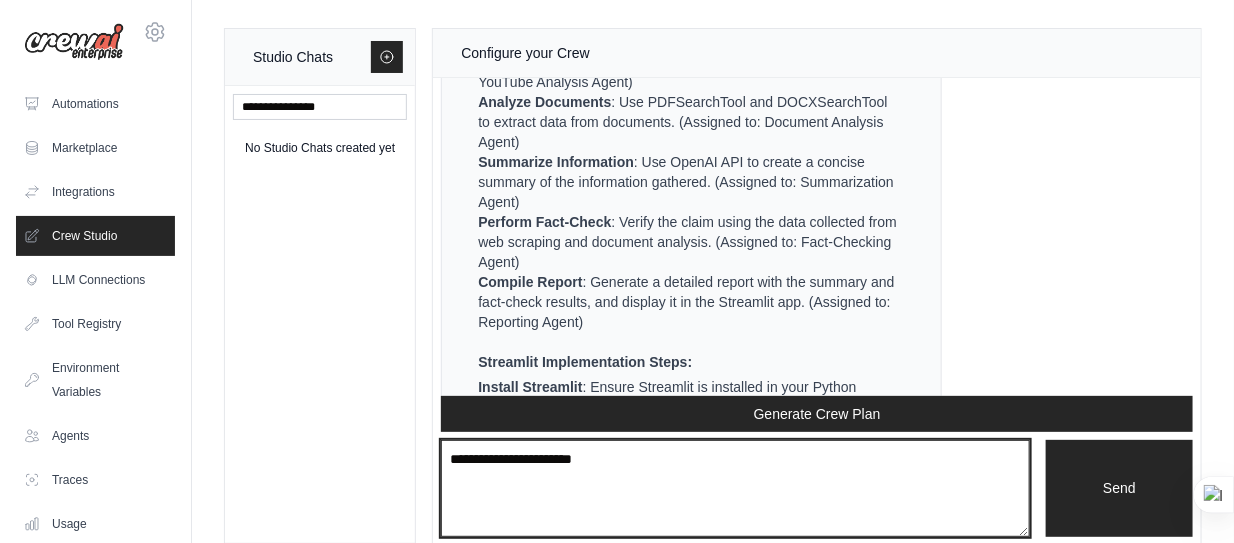 type on "**********" 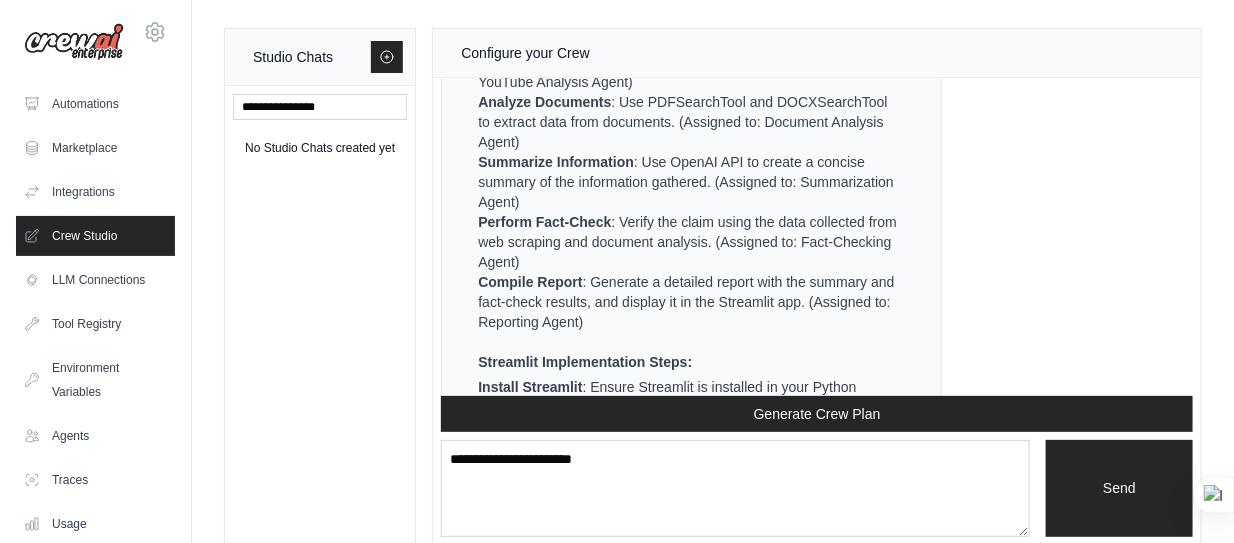 type 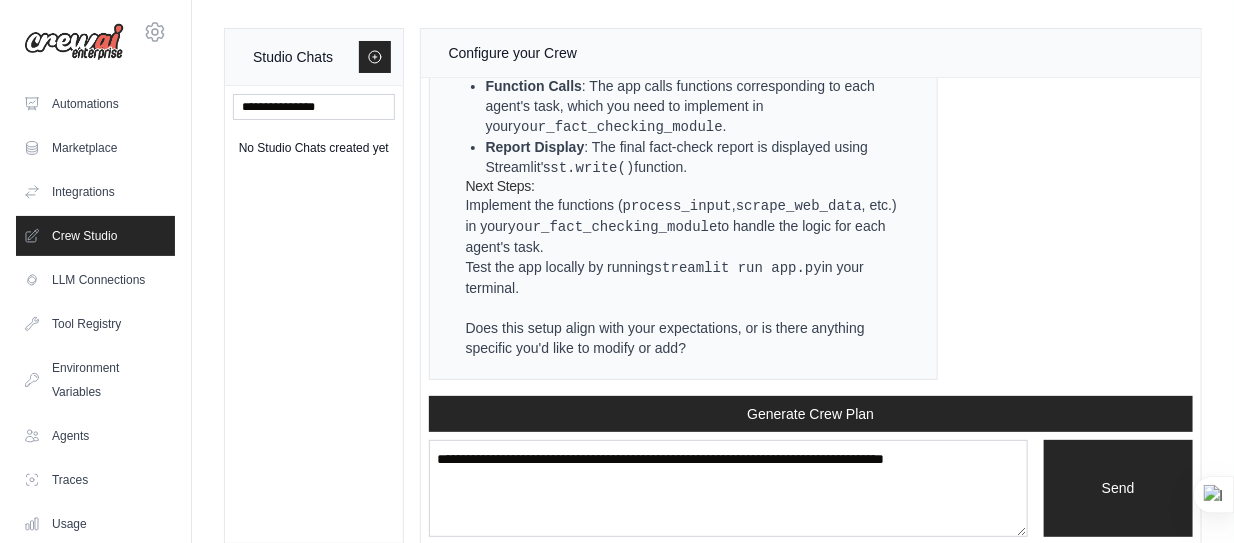 scroll, scrollTop: 7067, scrollLeft: 0, axis: vertical 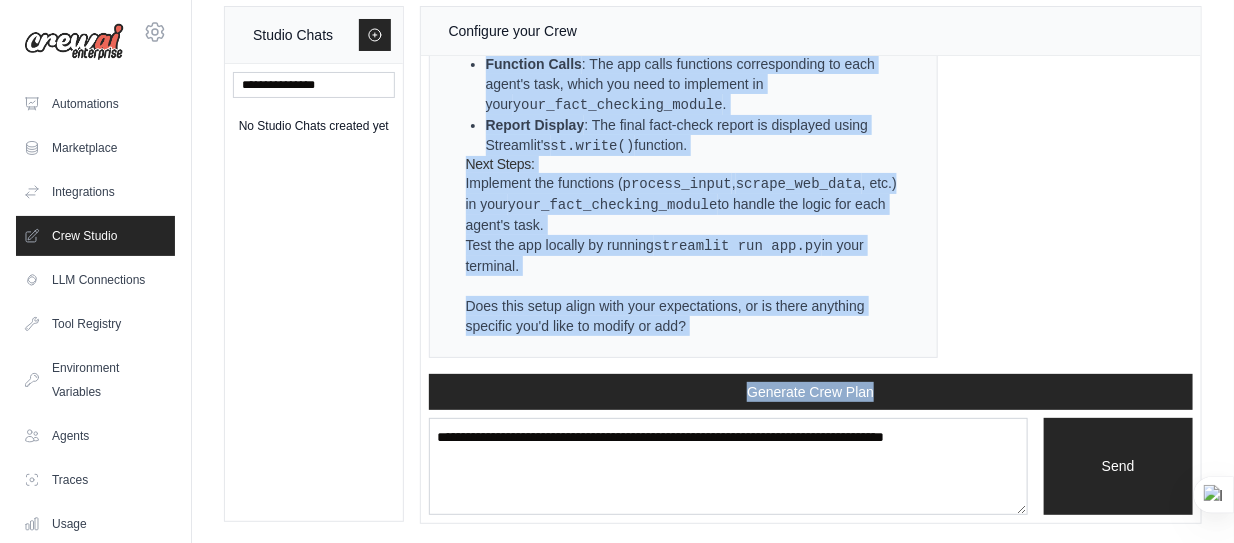 drag, startPoint x: 466, startPoint y: 122, endPoint x: 635, endPoint y: 247, distance: 210.20467 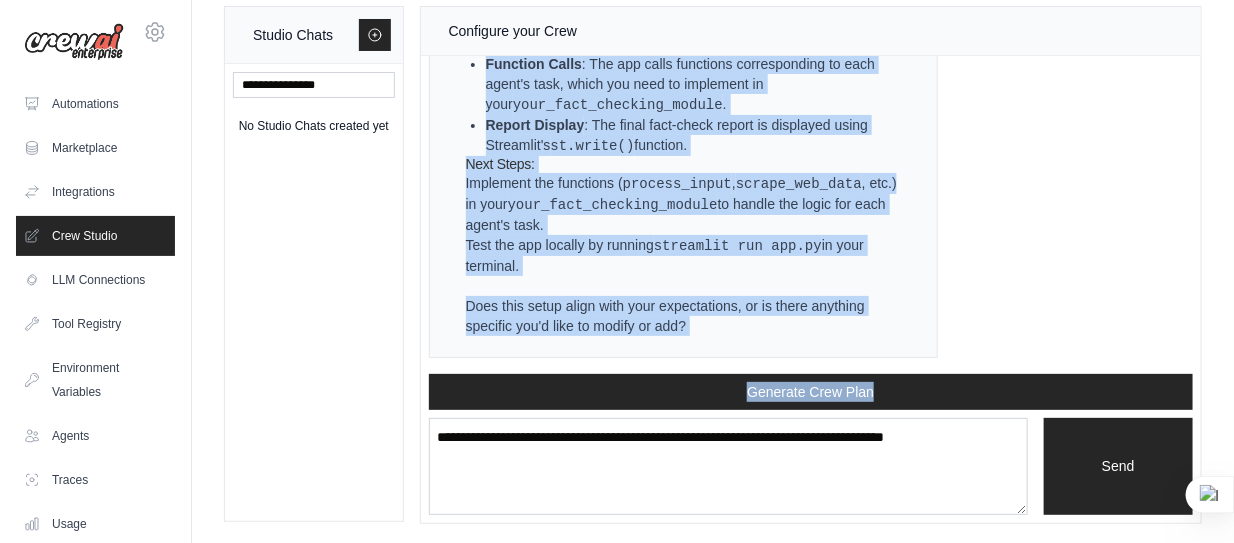 copy on "To create a Streamlit app for your multi-agent fact-checking system, we'll set up a basic  app.py  file that allows users to input claims and receive a detailed fact-check report. This example will integrate the agents and tasks we've discussed, using Streamlit to provide a user-friendly interface.
Here's a basic outline of what your  app.py  might look like:
```python
import streamlit as st
from your fact checking module import (
process input,
scrape web data,
analyze youtube content,
analyze documents,
summarize information,
perform fact check,
compile_report
)
def main():
st.title("Multi-Agent Fact-Checking System")
st.write("Input your claim or URL to get a detailed fact-check report.")
# Input fields
input_type = st.selectbox("Select input type", ["Text", "URL", "YouTube URL", "Social Media Link", "Document"])
input_value = st.text_input("Enter your claim or URL")
# File uploader for documents
uploaded_file = None
if input_type == "Document":
uploaded_f..." 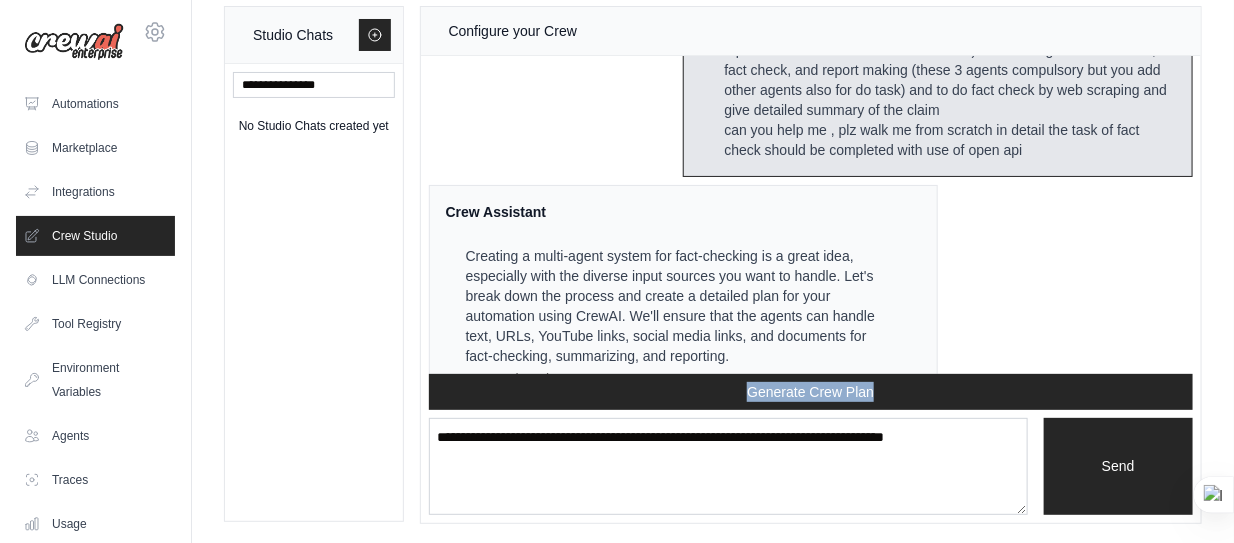 scroll, scrollTop: 347, scrollLeft: 0, axis: vertical 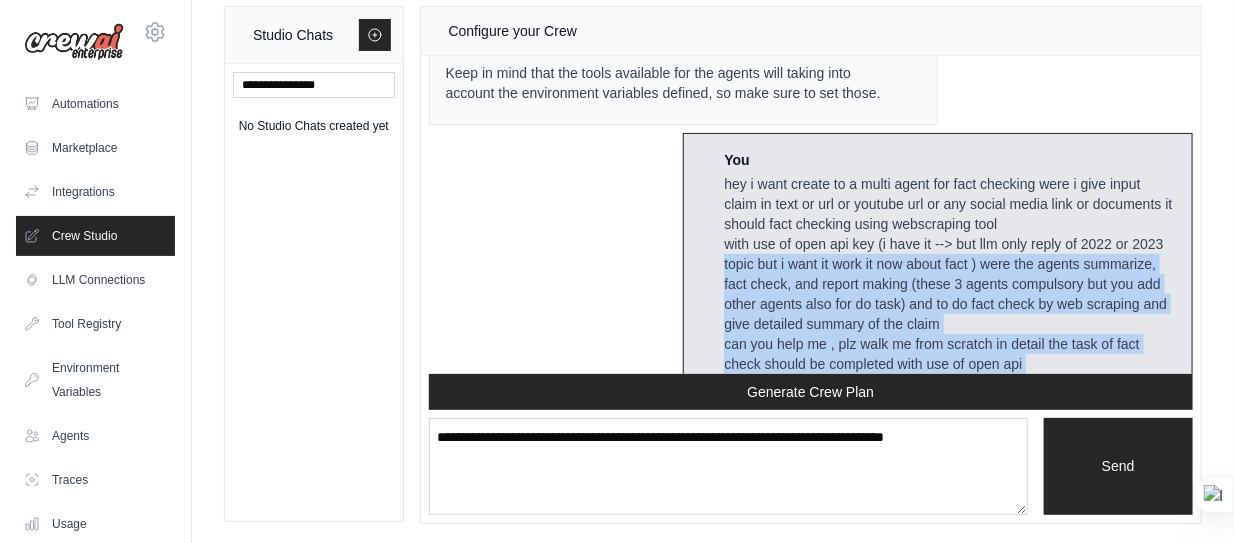 drag, startPoint x: 459, startPoint y: 239, endPoint x: 606, endPoint y: 265, distance: 149.28162 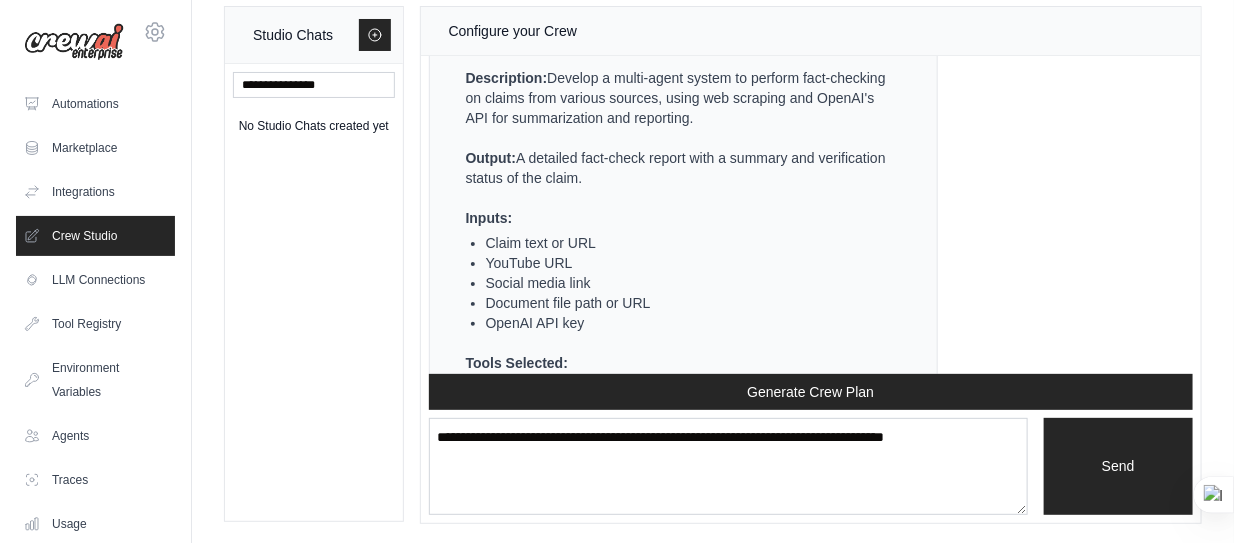 scroll, scrollTop: 692, scrollLeft: 0, axis: vertical 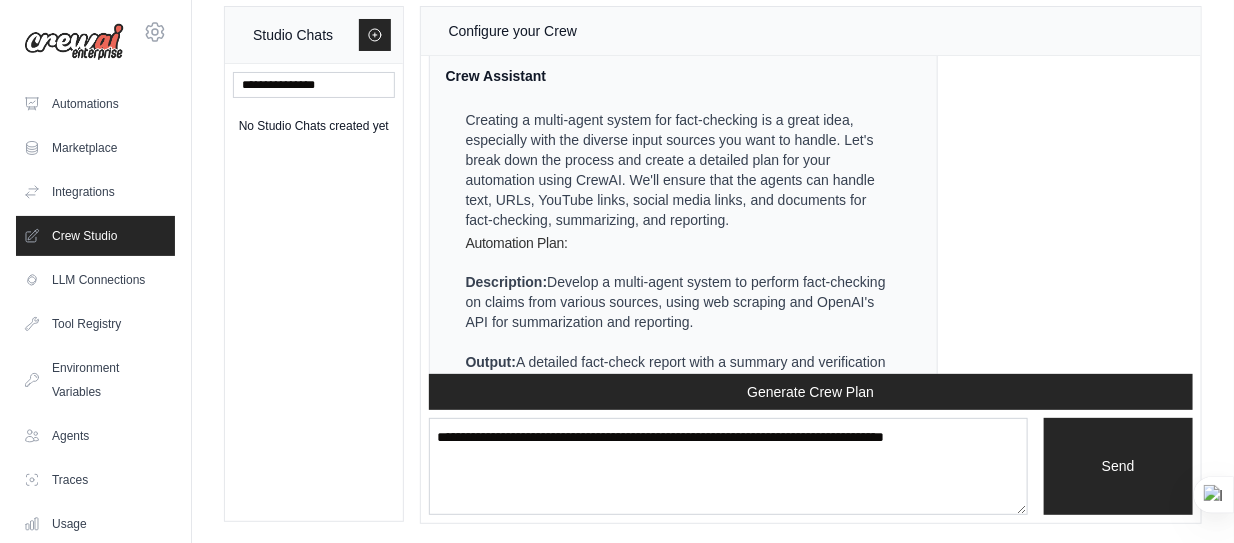click on "Creating a multi-agent system for fact-checking is a great idea, especially with the diverse input sources you want to handle. Let's break down the process and create a detailed plan for your automation using CrewAI. We'll ensure that the agents can handle text, URLs, YouTube links, social media links, and documents for fact-checking, summarizing, and reporting.
Automation Plan:
Description:
Develop a multi-agent system to perform fact-checking on claims from various sources, using web scraping and OpenAI's API for summarization and reporting.
Output:
A detailed fact-check report with a summary and verification status of the claim.
Inputs:
Claim text or URL YouTube URL Social media link Document file path or URL OpenAI API key
Tools Selected:
SerperDevTool : For web searches to gather information for fact-checking. ScrapeWebsiteTool : For scraping data from websites. YoutubeVideoSearchTool : For extracting information from YouTube videos. PDFSearchTool DOCXSearchTool
Agents:" at bounding box center [672, 821] 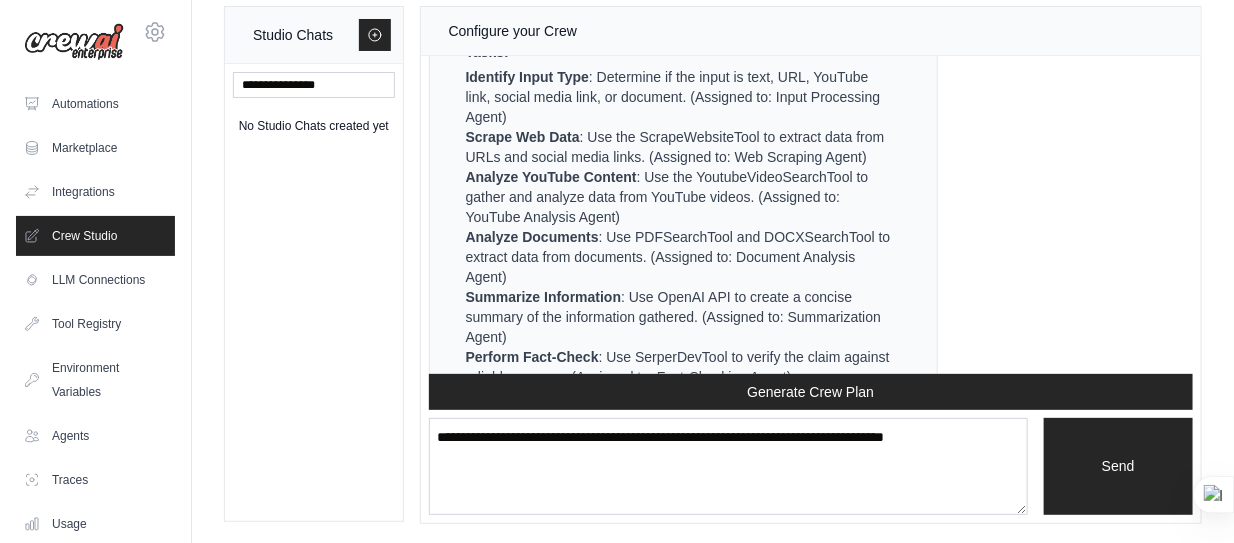 scroll, scrollTop: 1525, scrollLeft: 0, axis: vertical 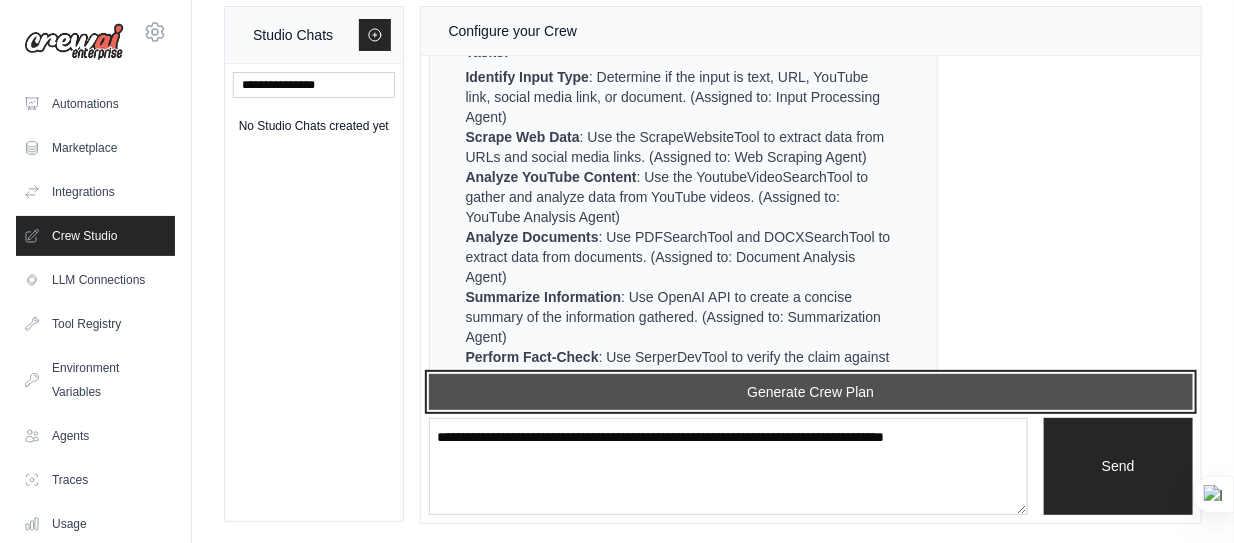 click on "Generate Crew Plan" at bounding box center (811, 392) 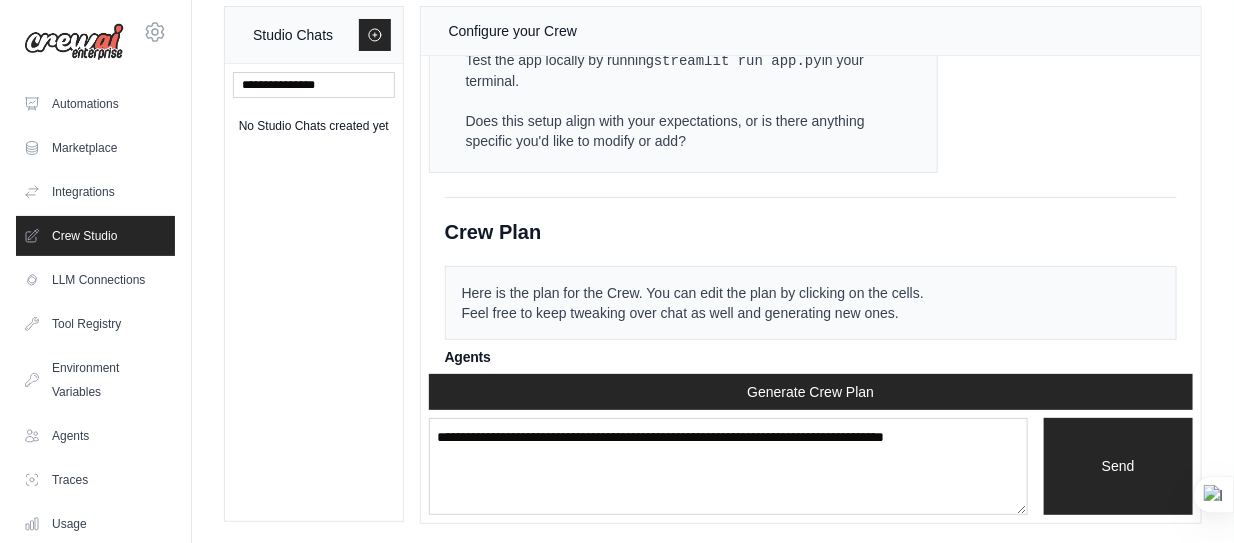 scroll, scrollTop: 8906, scrollLeft: 0, axis: vertical 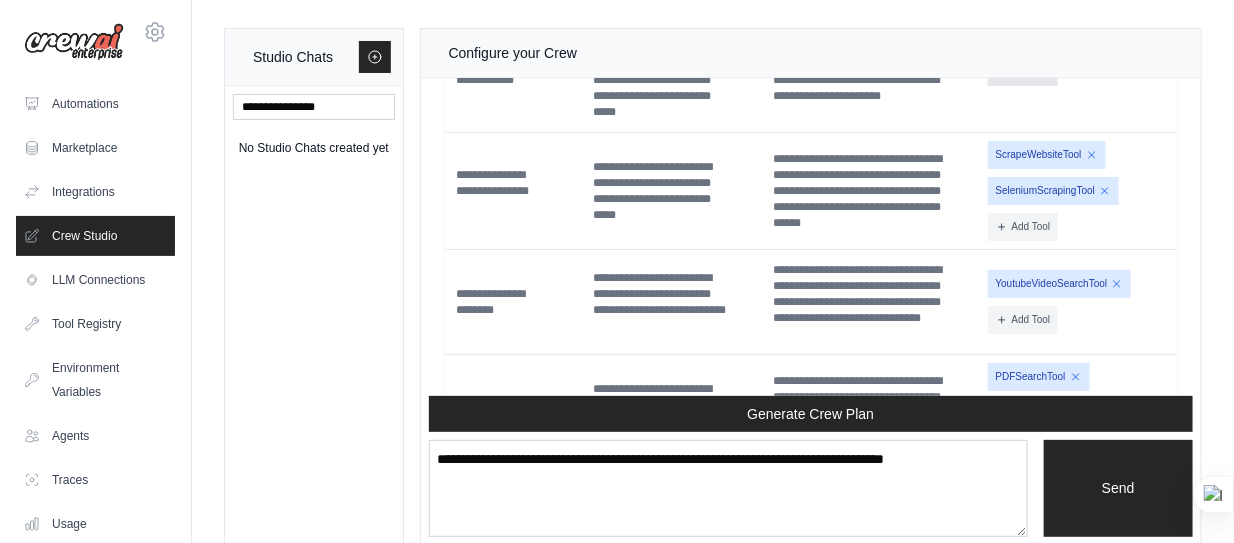 click 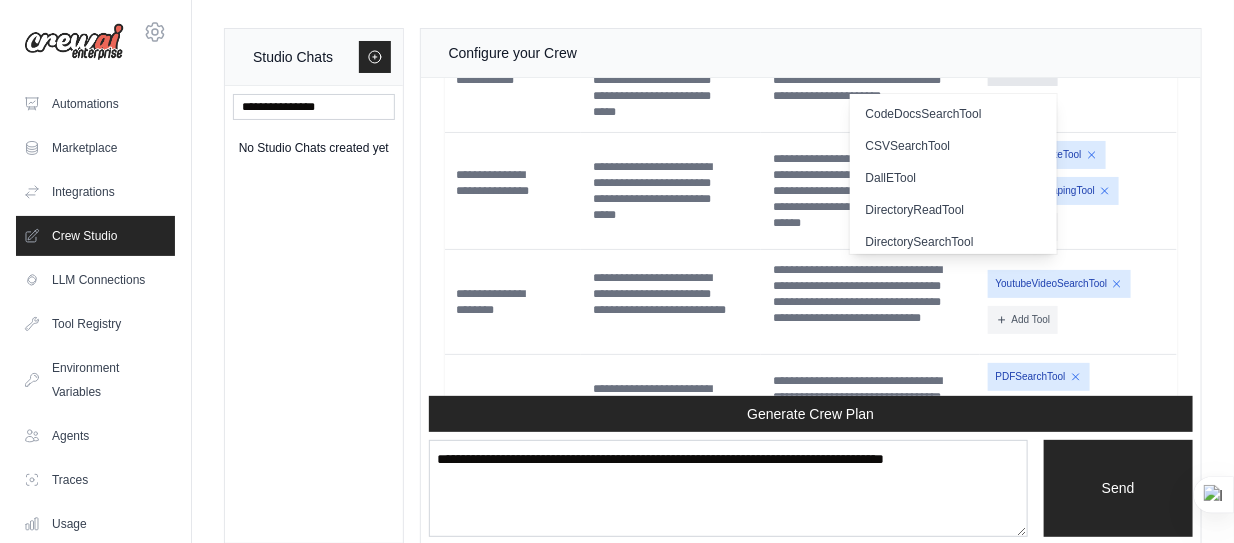 scroll, scrollTop: 7611, scrollLeft: 0, axis: vertical 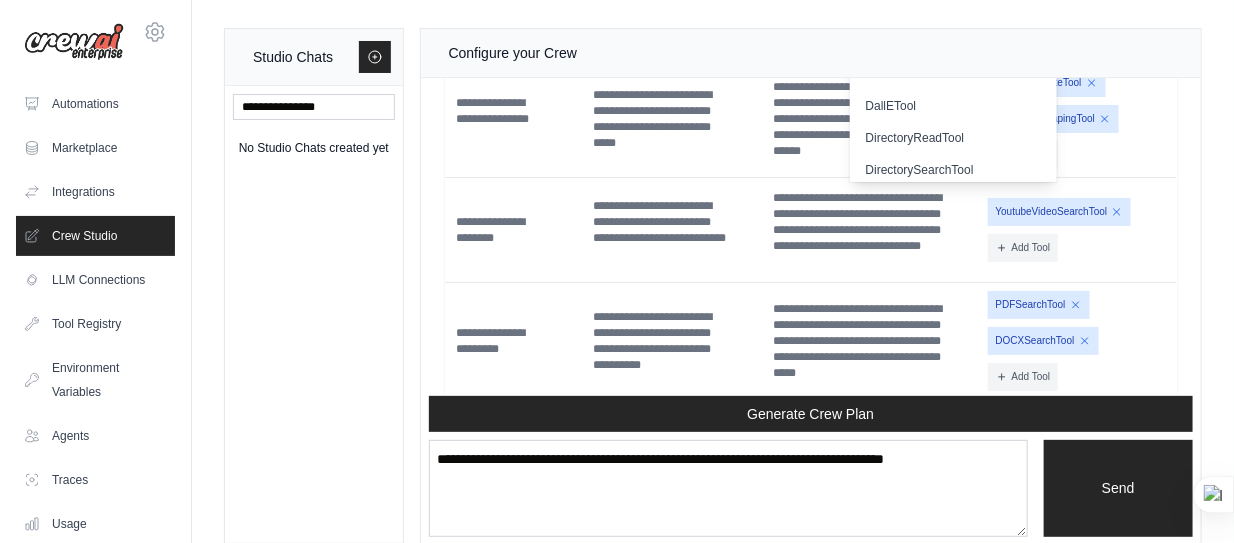 click on "**********" at bounding box center (870, 0) 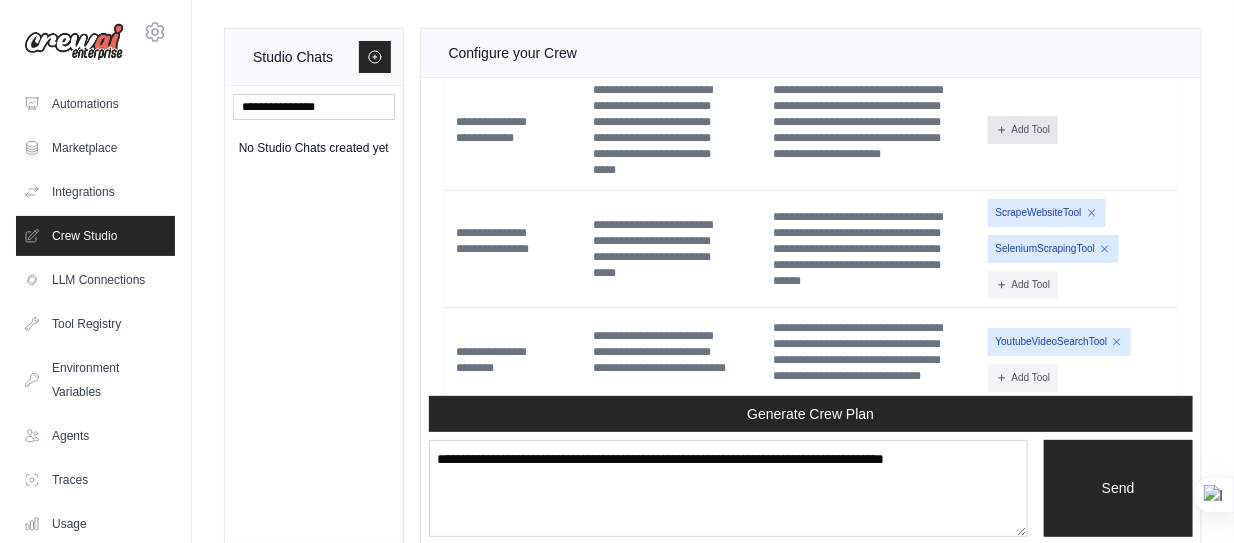 scroll, scrollTop: 7478, scrollLeft: 0, axis: vertical 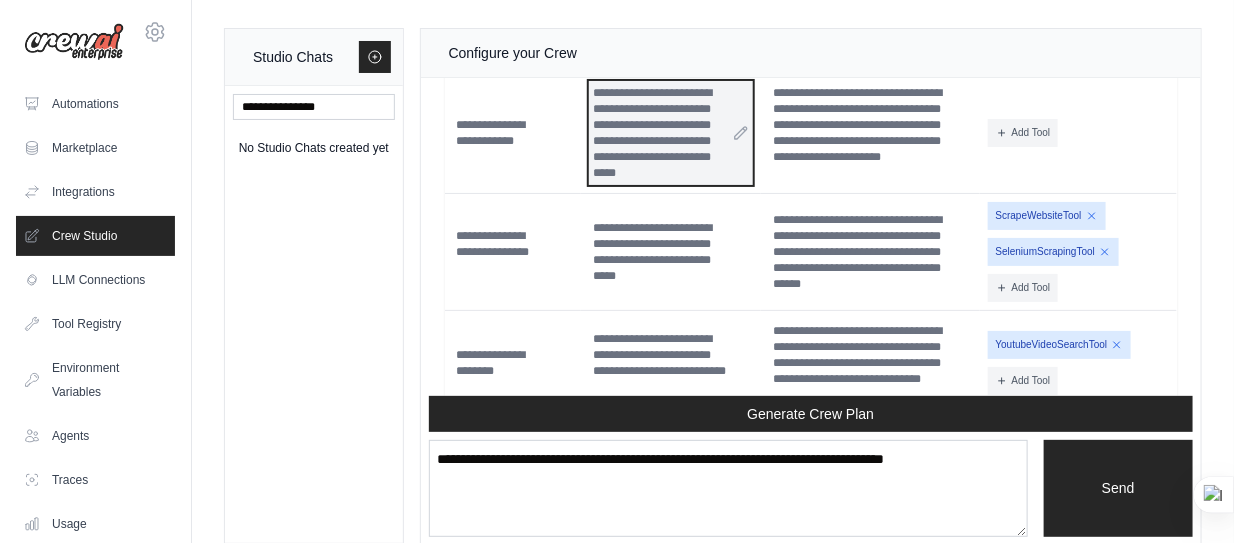 click on "**********" at bounding box center (671, 133) 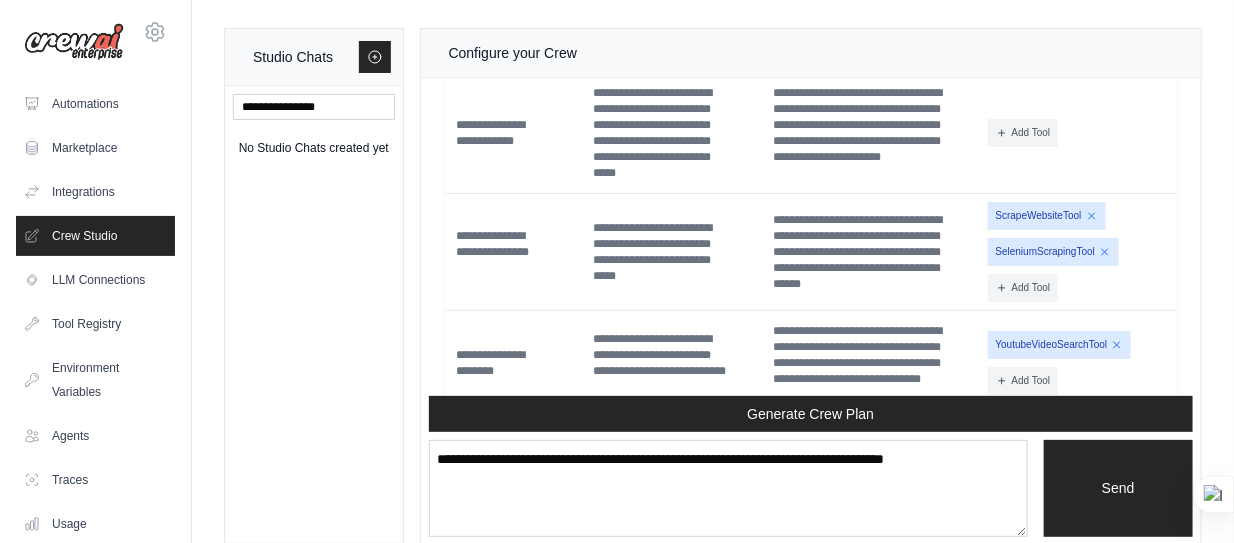 click on "**********" at bounding box center [513, 132] 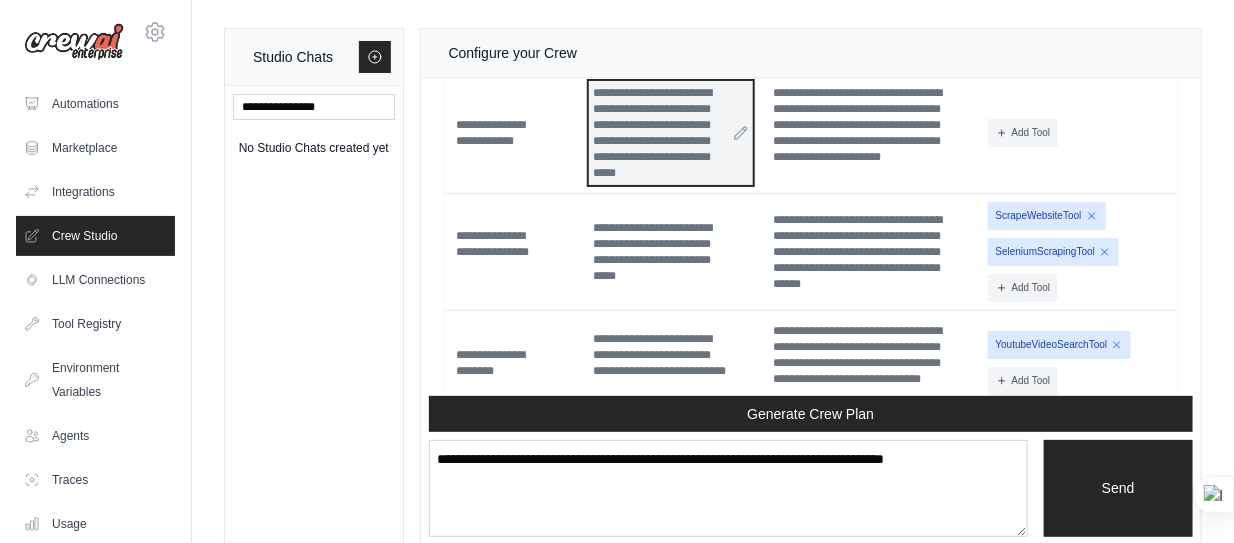 click on "**********" at bounding box center (671, 133) 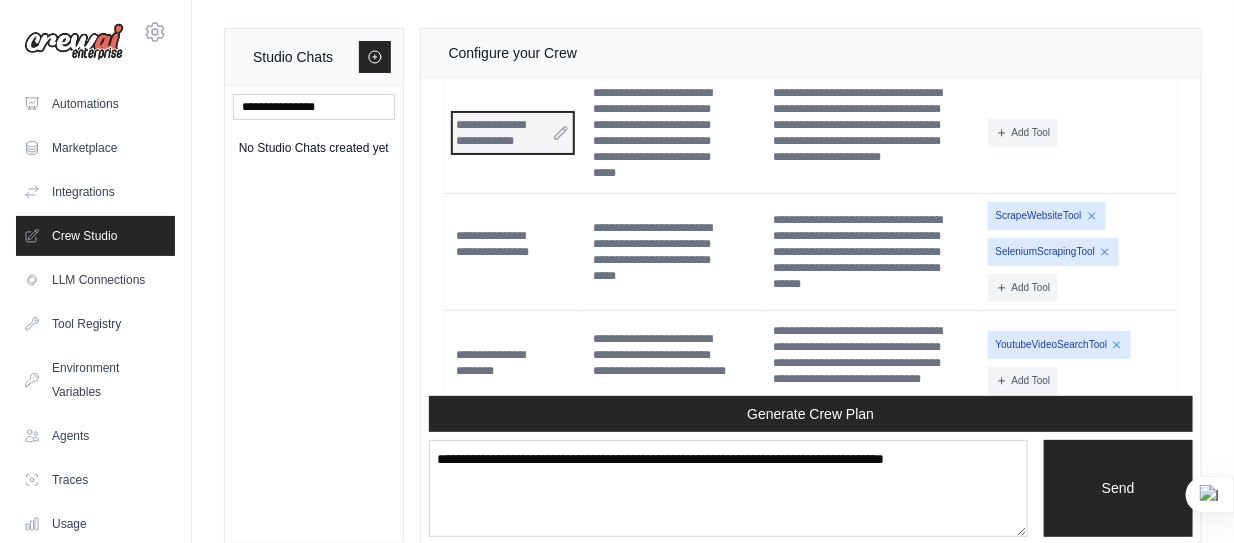 click on "**********" at bounding box center (513, 133) 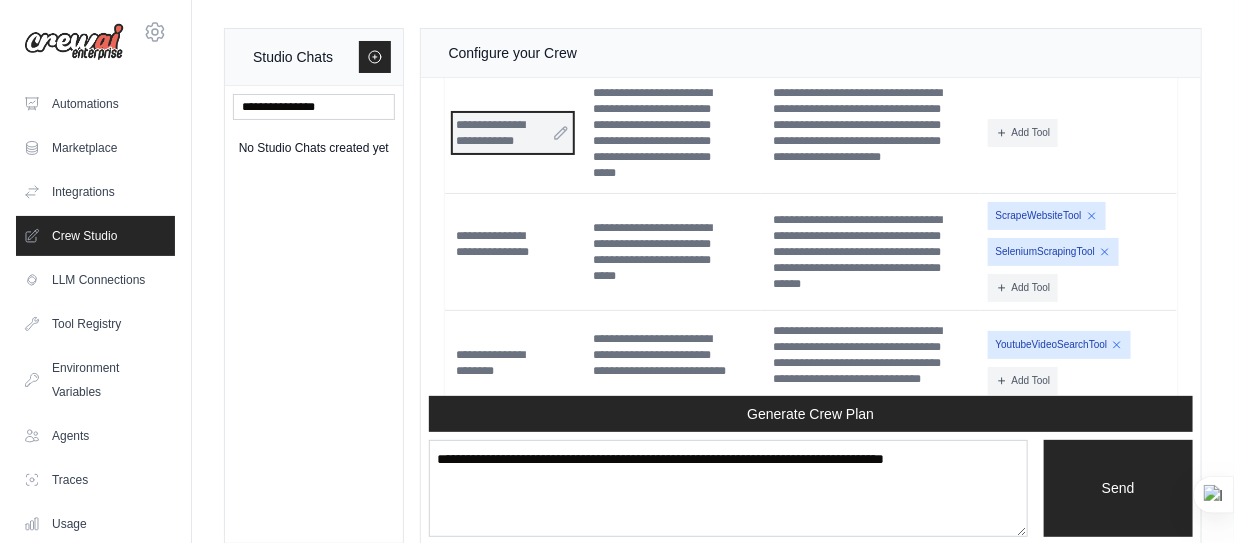 click on "**********" at bounding box center [513, 133] 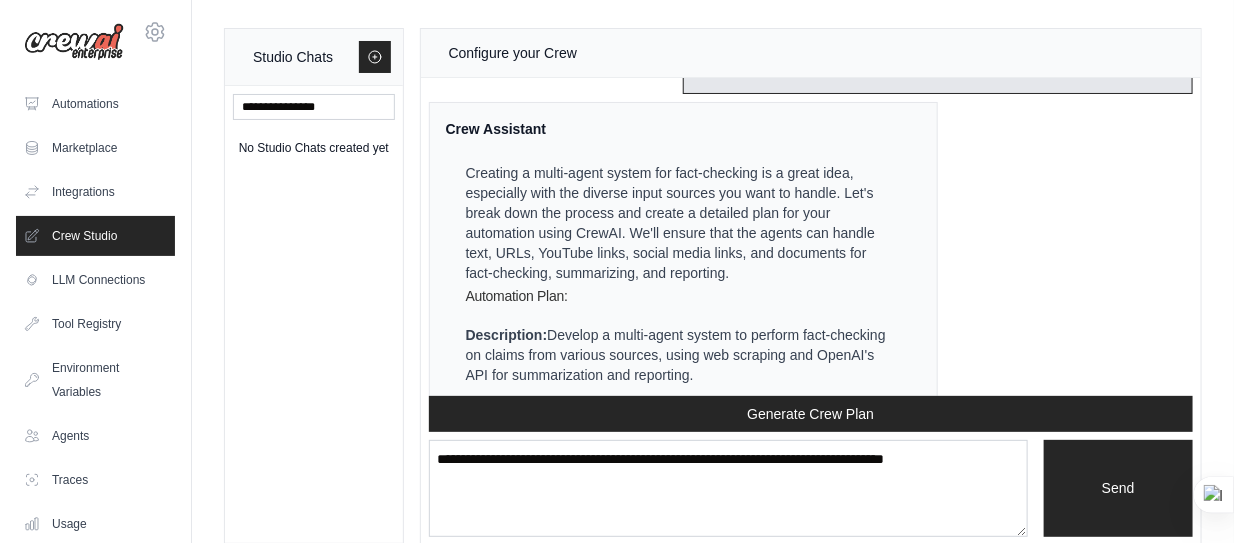 scroll, scrollTop: 448, scrollLeft: 0, axis: vertical 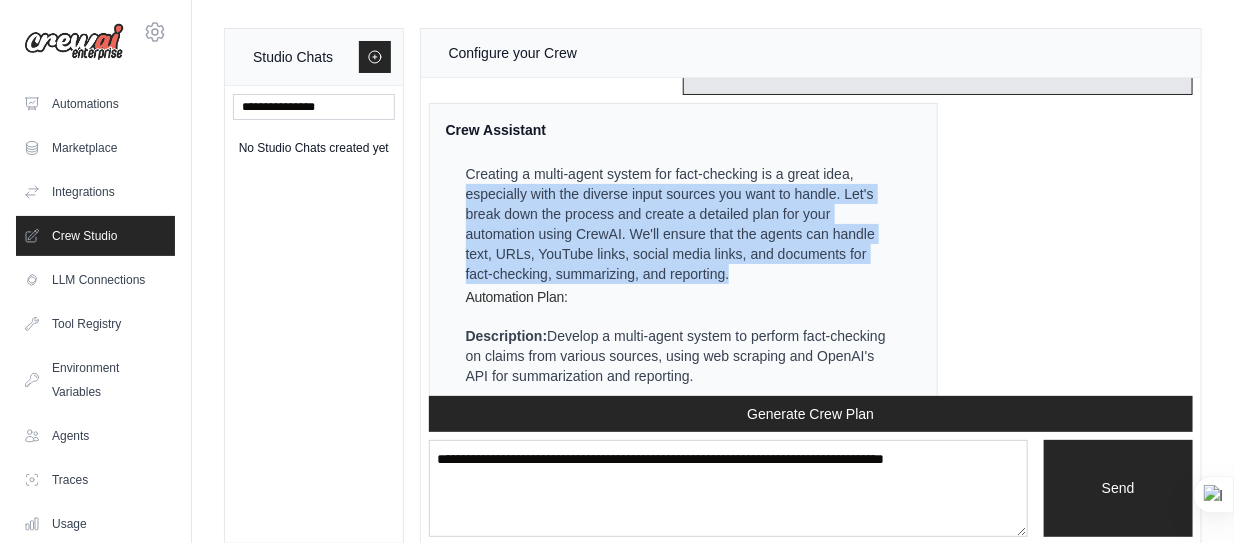 drag, startPoint x: 739, startPoint y: 271, endPoint x: 449, endPoint y: 185, distance: 302.48306 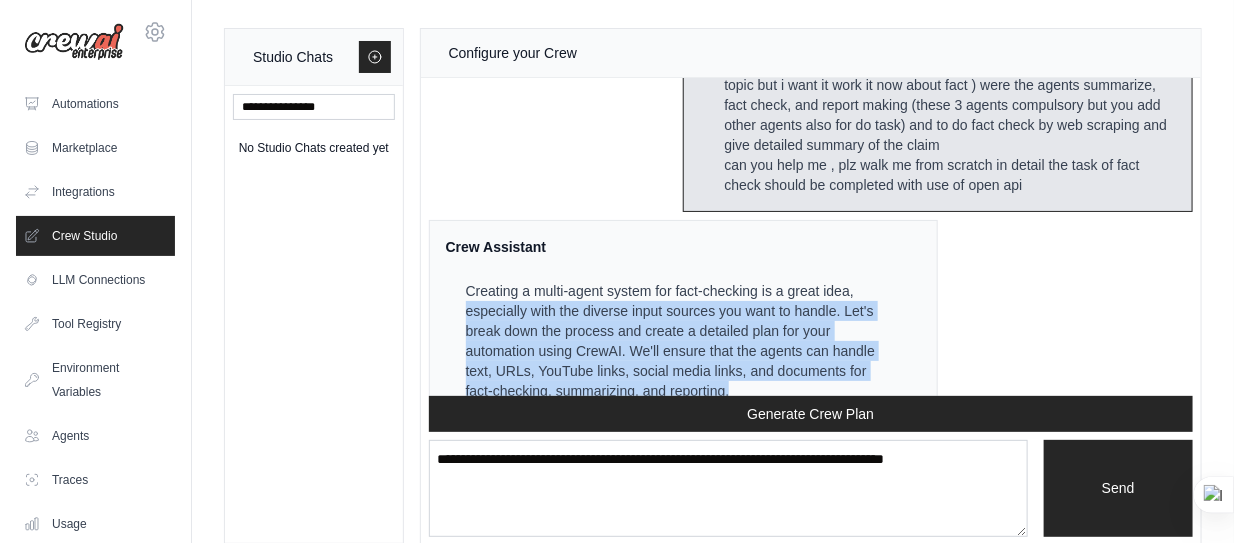 scroll, scrollTop: 330, scrollLeft: 0, axis: vertical 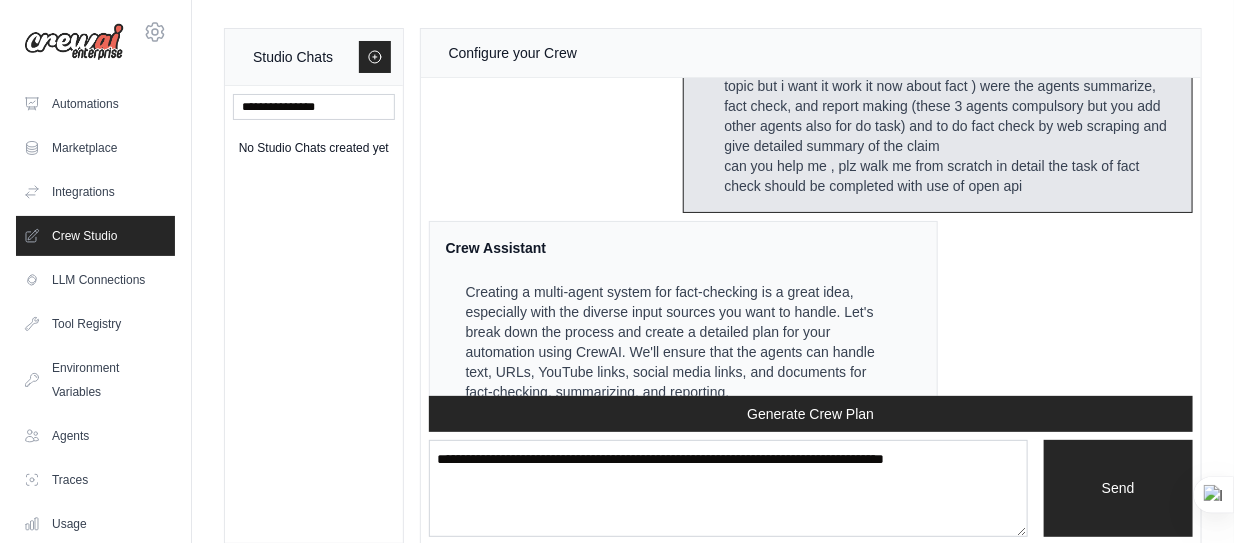 click on "Creating a multi-agent system for fact-checking is a great idea, especially with the diverse input sources you want to handle. Let's break down the process and create a detailed plan for your automation using CrewAI. We'll ensure that the agents can handle text, URLs, YouTube links, social media links, and documents for fact-checking, summarizing, and reporting." at bounding box center (682, 342) 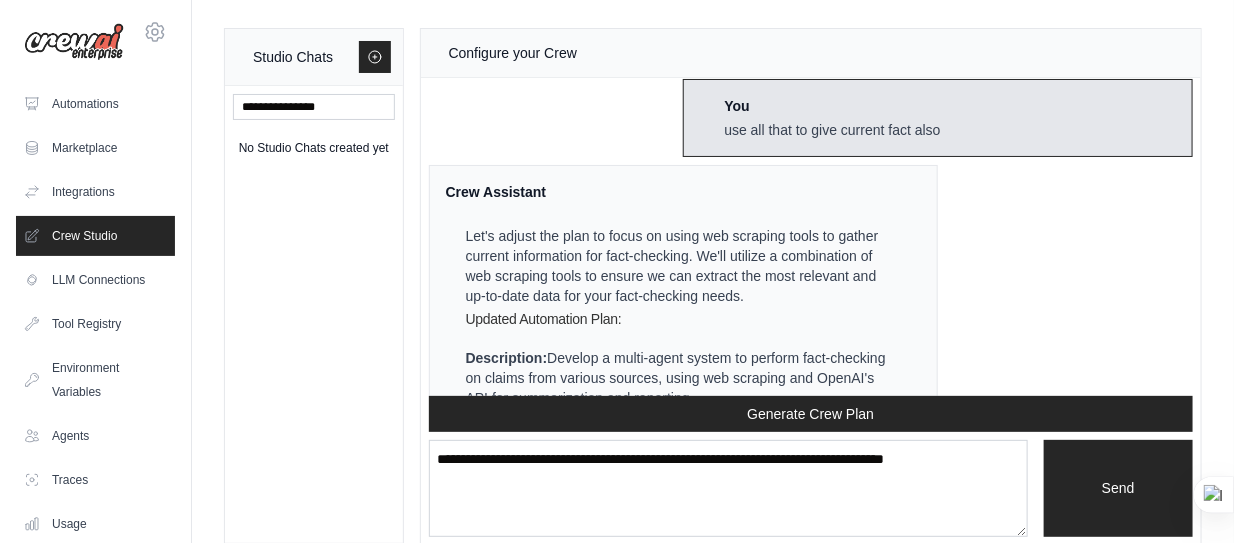 scroll, scrollTop: 1853, scrollLeft: 0, axis: vertical 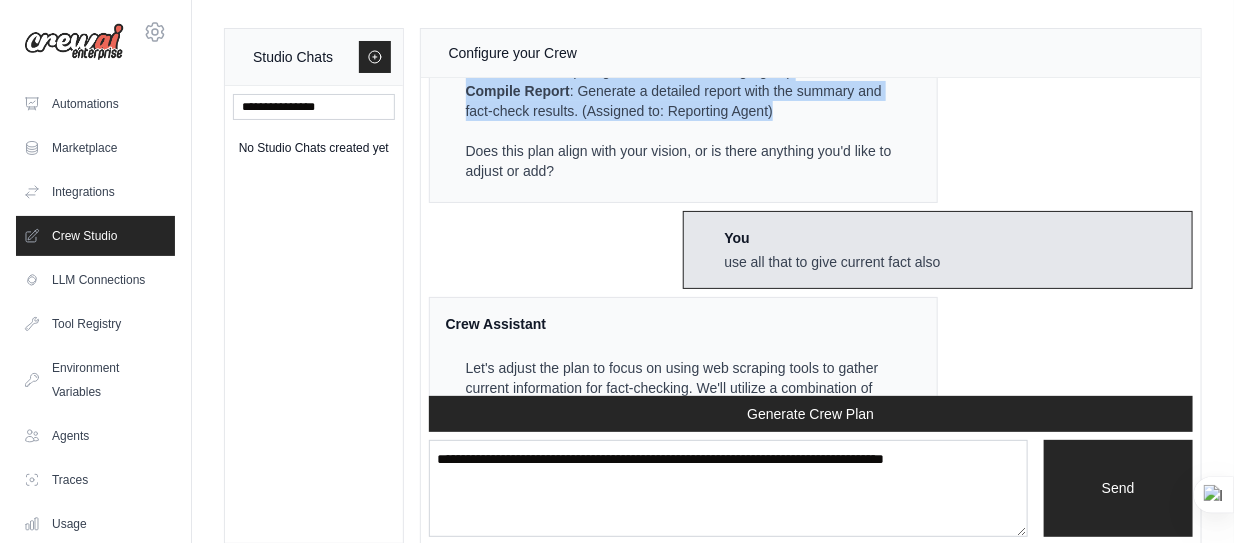 drag, startPoint x: 466, startPoint y: 289, endPoint x: 846, endPoint y: 118, distance: 416.70255 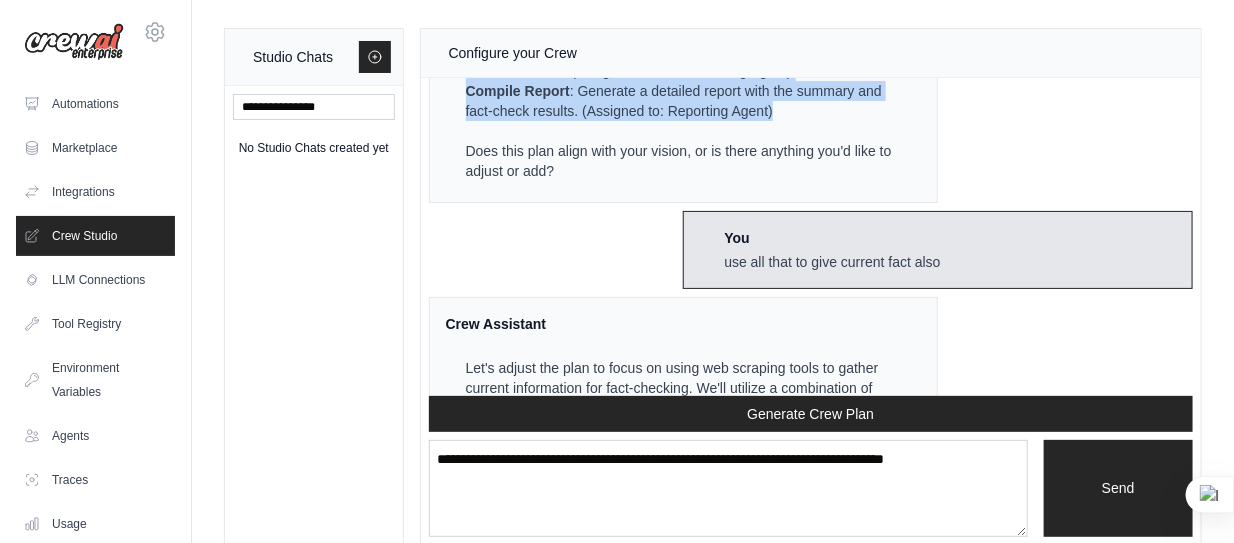 copy on "Creating a multi-agent system for fact-checking is a great idea, especially with the diverse input sources you want to handle. Let's break down the process and create a detailed plan for your automation using CrewAI. We'll ensure that the agents can handle text, URLs, YouTube links, social media links, and documents for fact-checking, summarizing, and reporting.
Automation Plan:
Description:
Develop a multi-agent system to perform fact-checking on claims from various sources, using web scraping and OpenAI's API for summarization and reporting.
Output:
A detailed fact-check report with a summary and verification status of the claim.
Inputs:
Claim text or URL YouTube URL Social media link Document file path or URL OpenAI API key
Tools Selected:
SerperDevTool : For web searches to gather information for fact-checking. ScrapeWebsiteTool : For scraping data from websites. YoutubeVideoSearchTool : For extracting information from YouTube videos. PDFSearchTool : For extracting information from PDF ..." 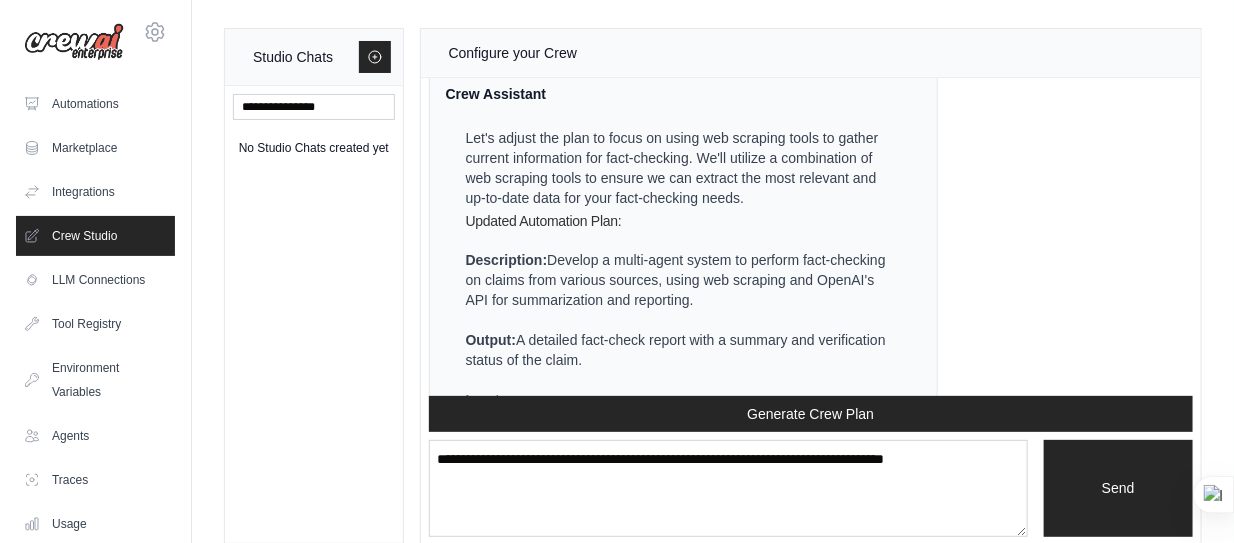 scroll, scrollTop: 2083, scrollLeft: 0, axis: vertical 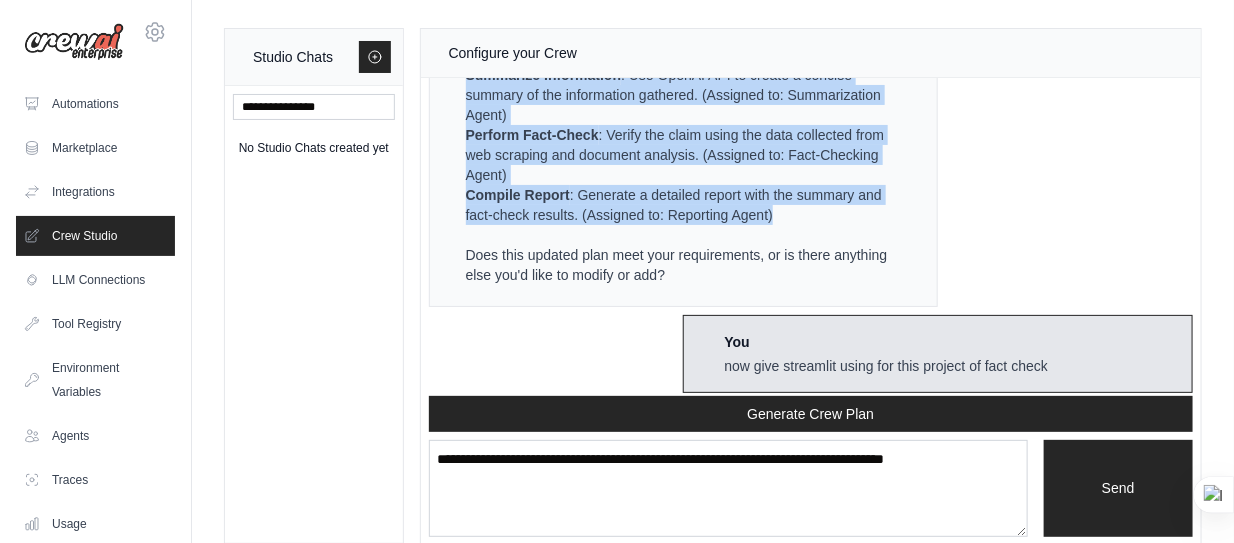 drag, startPoint x: 464, startPoint y: 171, endPoint x: 773, endPoint y: 284, distance: 329.01367 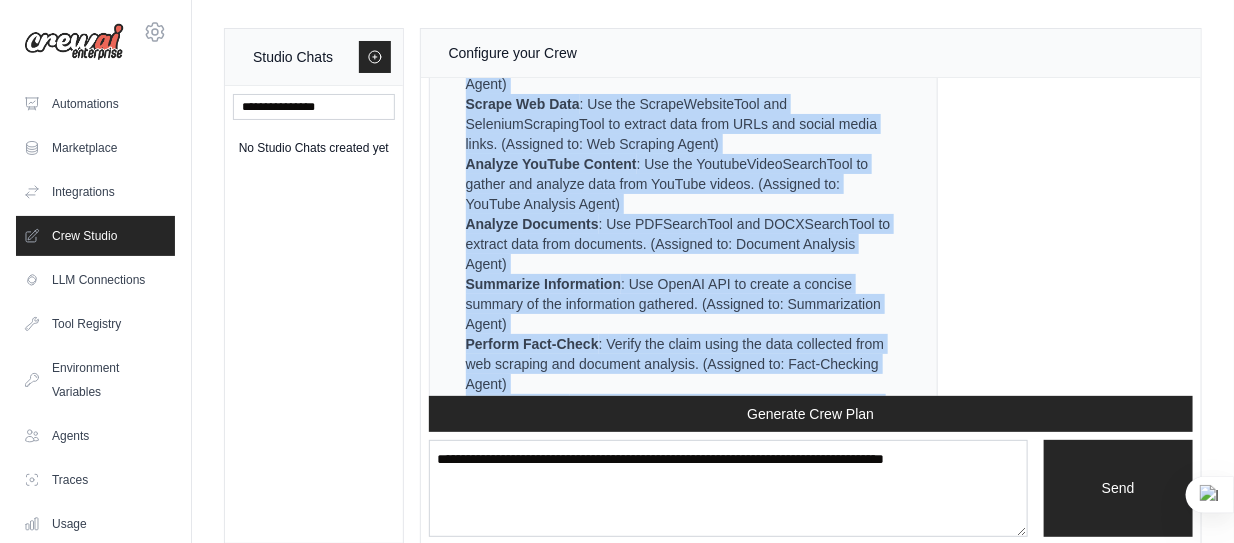 copy on "Let's adjust the plan to focus on using web scraping tools to gather current information for fact-checking. We'll utilize a combination of web scraping tools to ensure we can extract the most relevant and up-to-date data for your fact-checking needs.
Updated Automation Plan:
Description:
Develop a multi-agent system to perform fact-checking on claims from various sources, using web scraping and OpenAI's API for summarization and reporting.
Output:
A detailed fact-check report with a summary and verification status of the claim.
Inputs:
Claim text or URL YouTube URL Social media link Document file path or URL OpenAI API key
Tools Selected:
ScrapeWebsiteTool : For scraping entire websites to gather information. SeleniumScrapingTool : For dynamic web scraping where JavaScript rendering is required. YoutubeVideoSearchTool : For extracting information from YouTube videos. PDFSearchTool : For extracting information from PDF documents. DOCXSearchTool : For extracting information from Word document..." 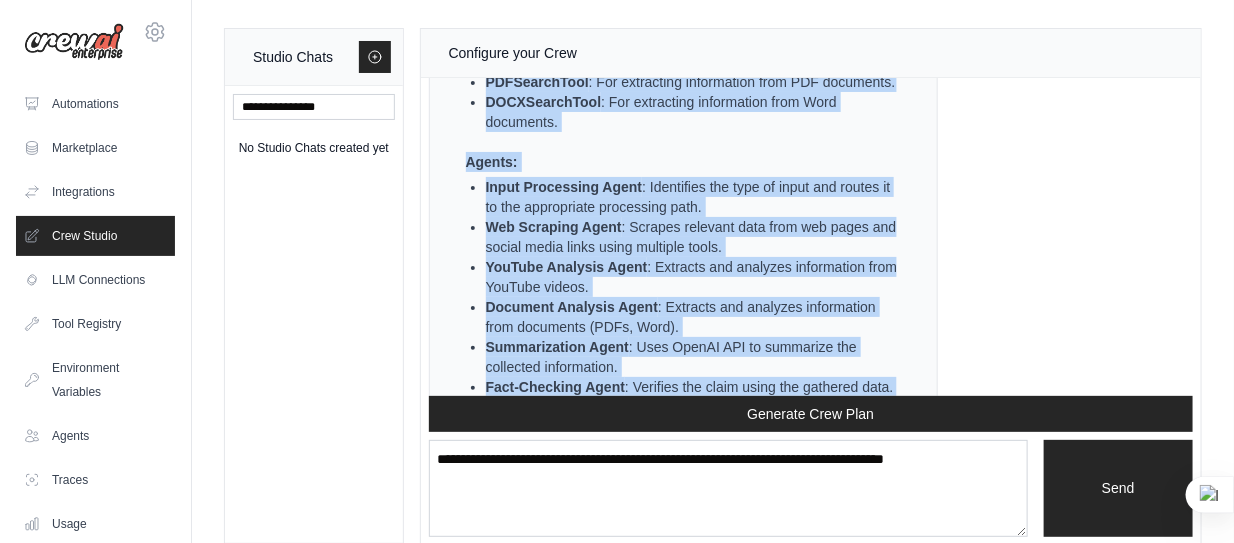 scroll, scrollTop: 2578, scrollLeft: 0, axis: vertical 